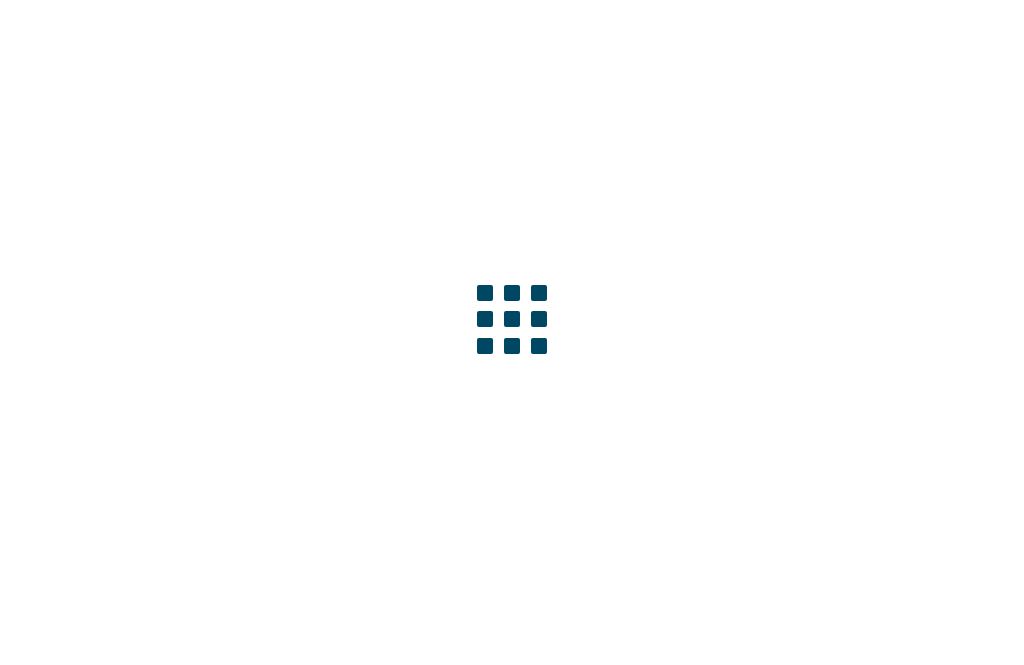 scroll, scrollTop: 0, scrollLeft: 0, axis: both 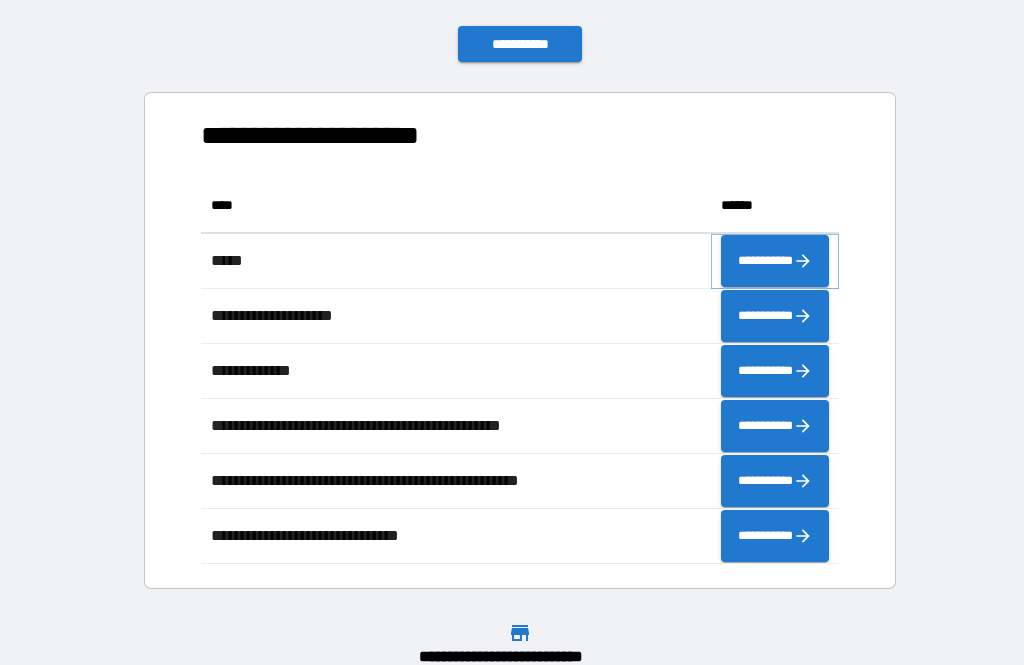 click on "**********" at bounding box center [775, 261] 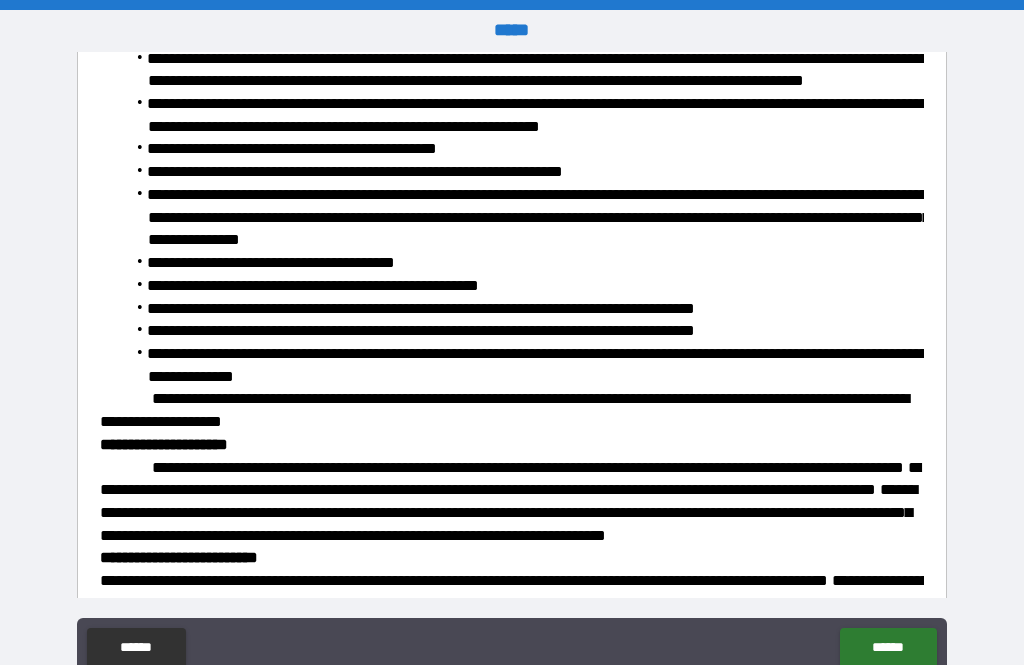 scroll, scrollTop: 1126, scrollLeft: 0, axis: vertical 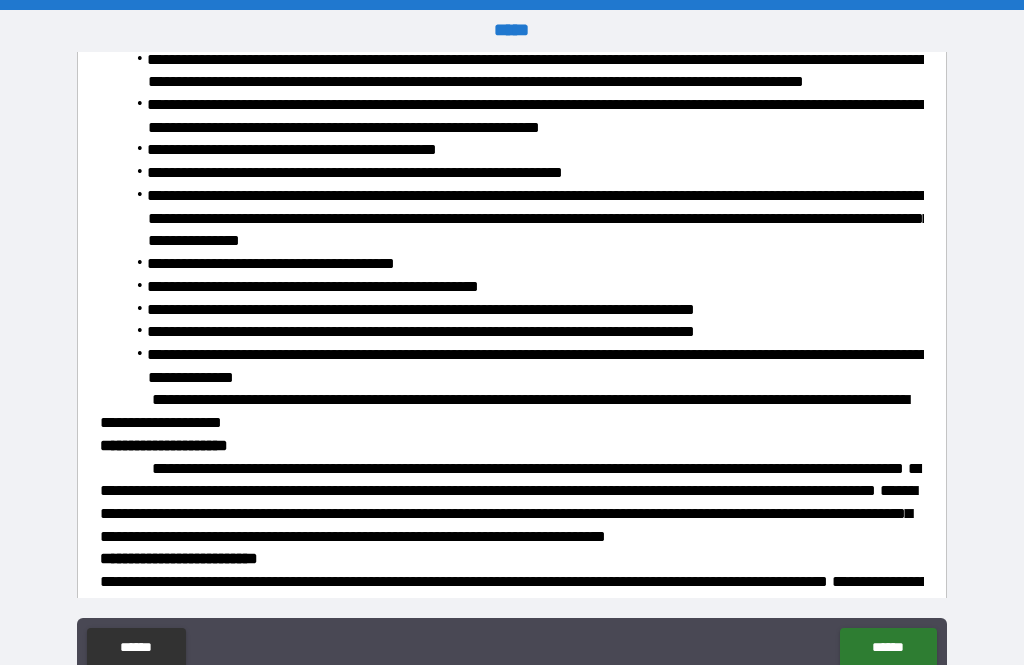 click on "******" 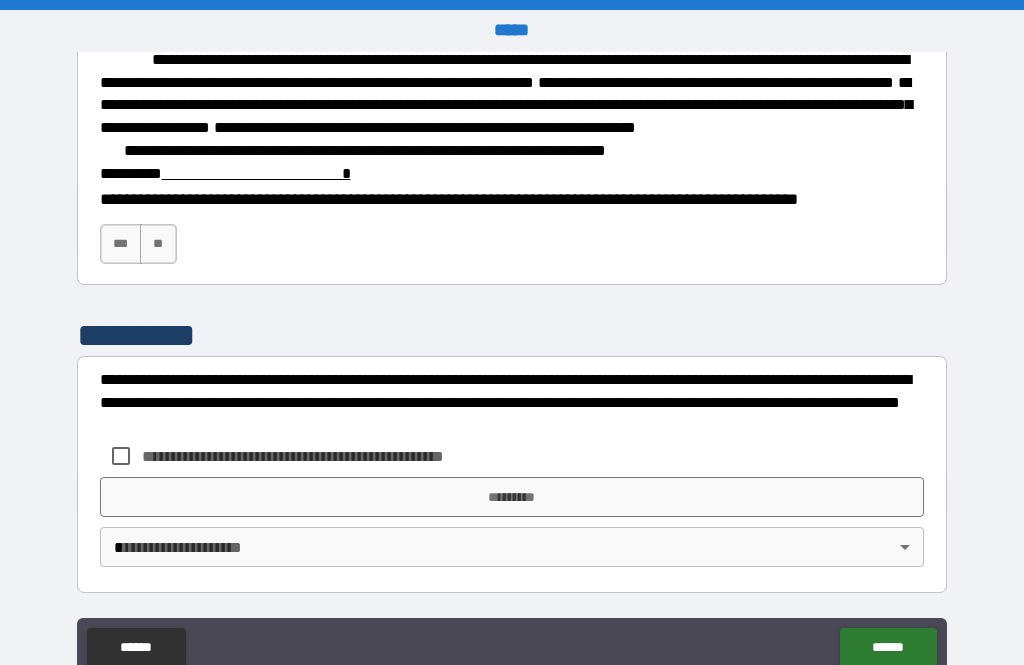 scroll, scrollTop: 3077, scrollLeft: 0, axis: vertical 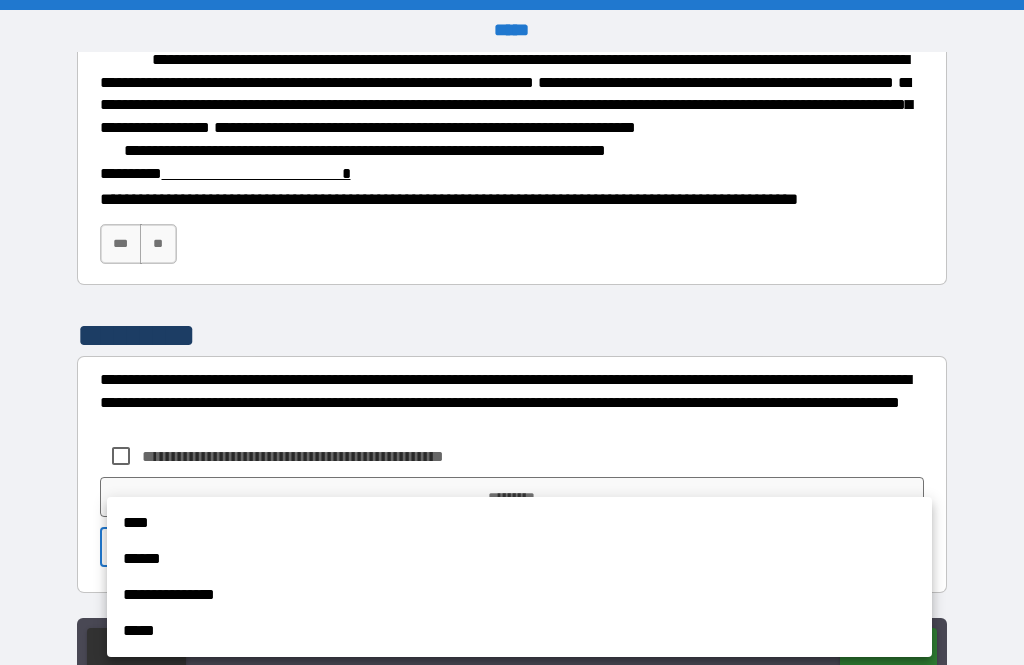 click at bounding box center [512, 332] 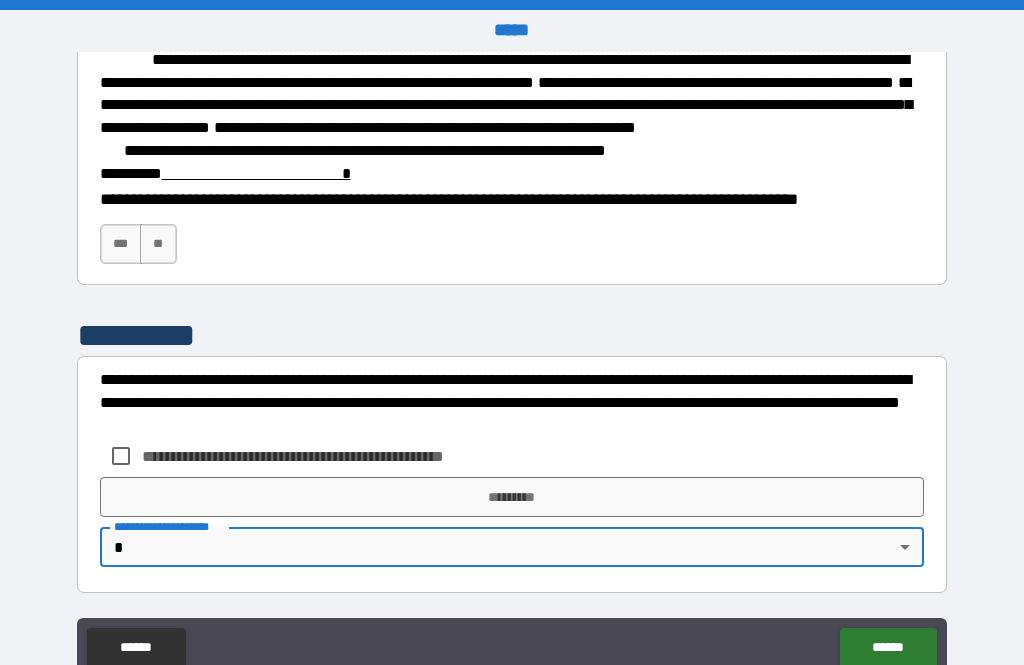scroll, scrollTop: 3077, scrollLeft: 0, axis: vertical 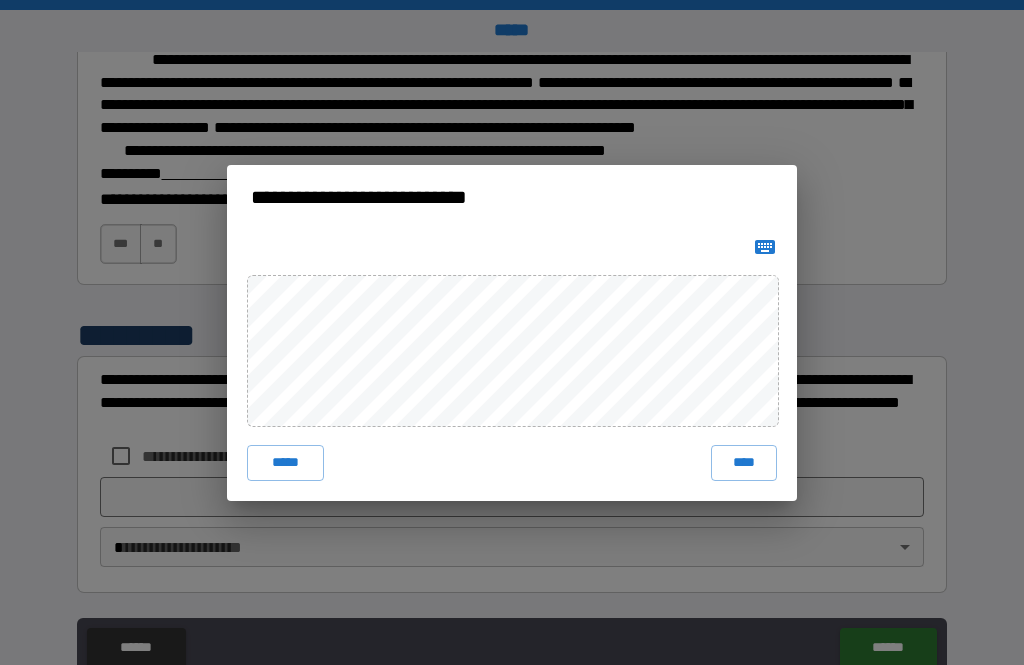 click on "****" at bounding box center [744, 463] 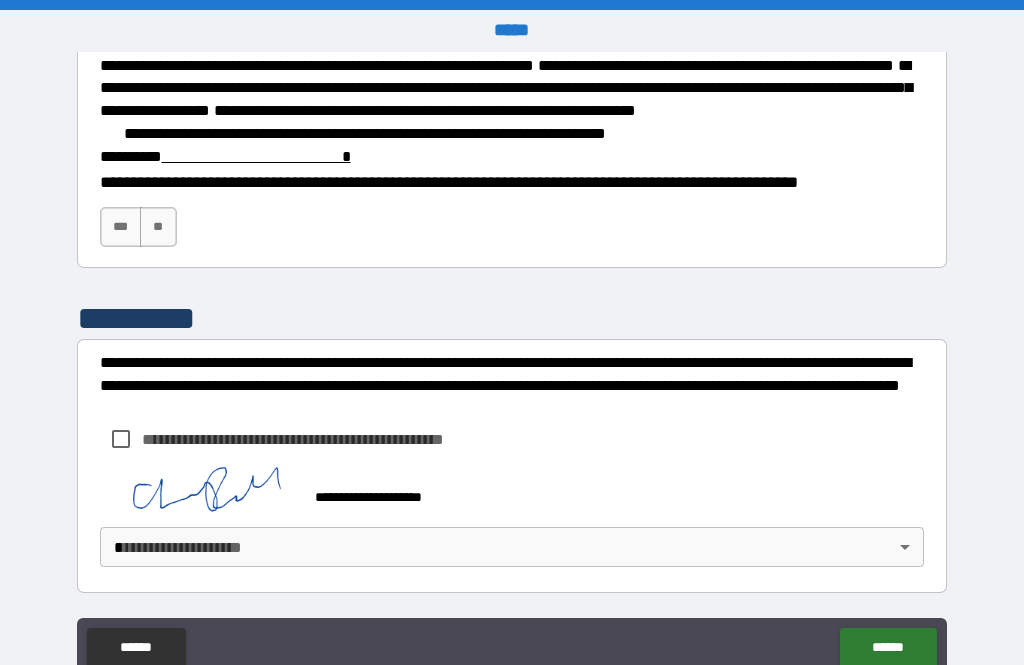 click on "******" at bounding box center (888, 648) 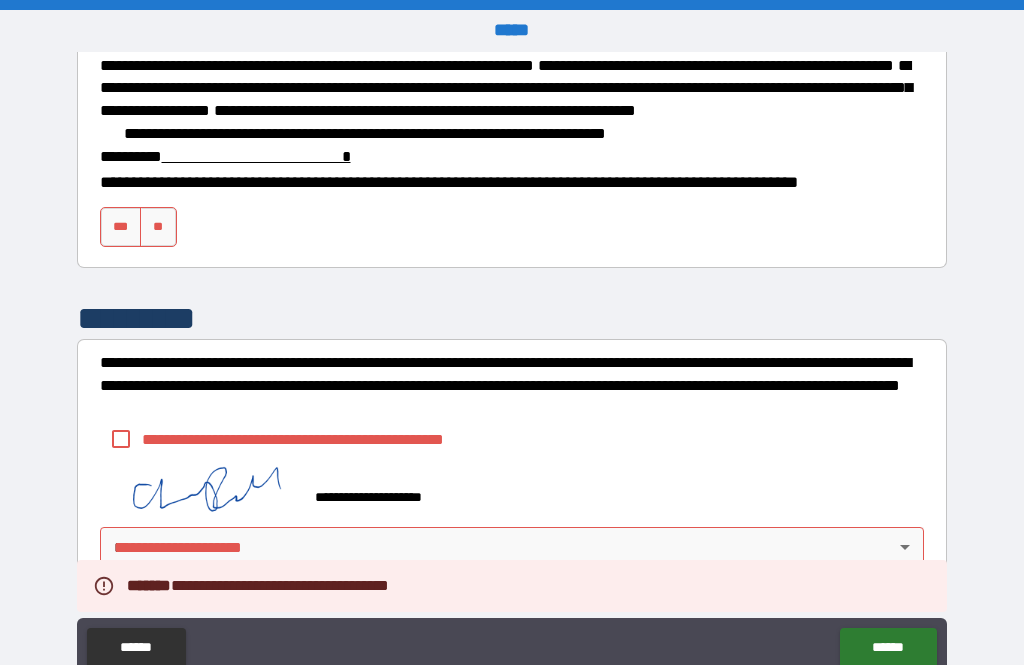 click on "******" at bounding box center [888, 648] 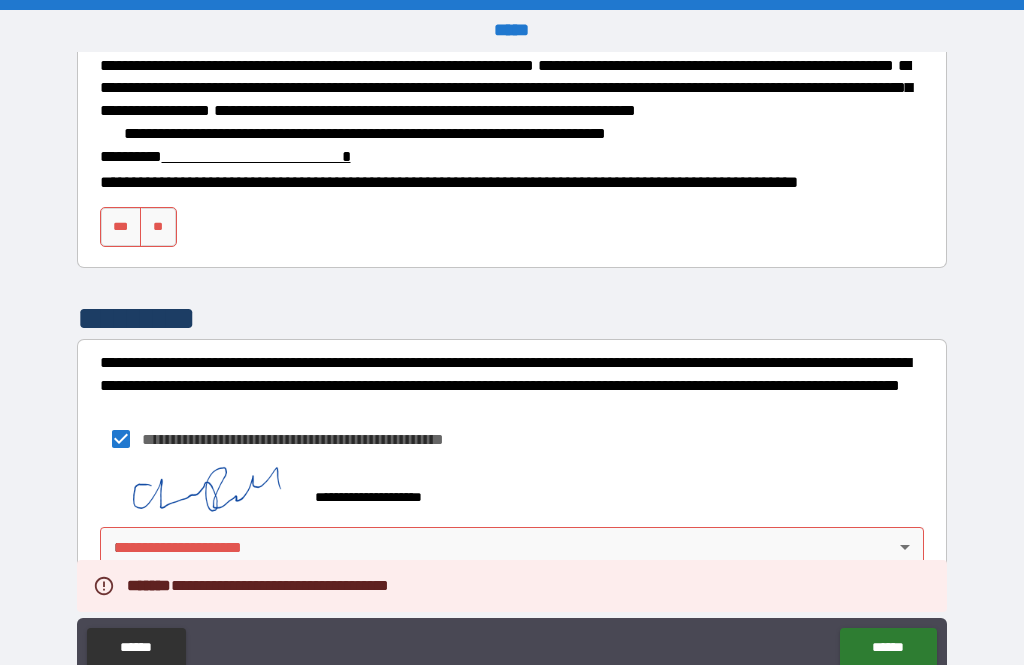 click on "******" at bounding box center [888, 648] 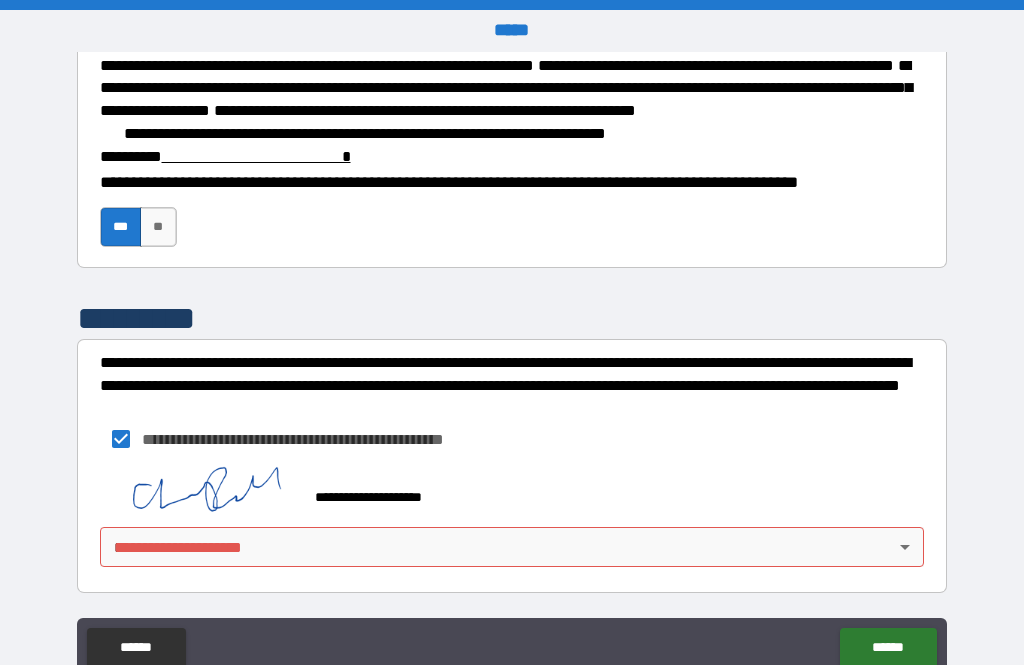 click on "******" at bounding box center (888, 648) 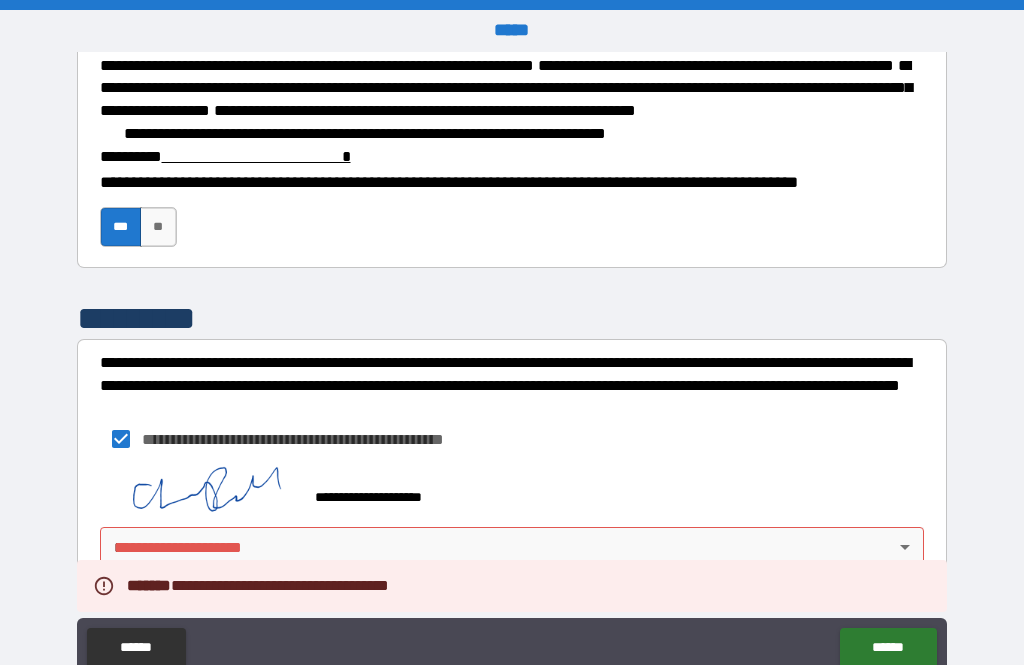 scroll, scrollTop: 3094, scrollLeft: 0, axis: vertical 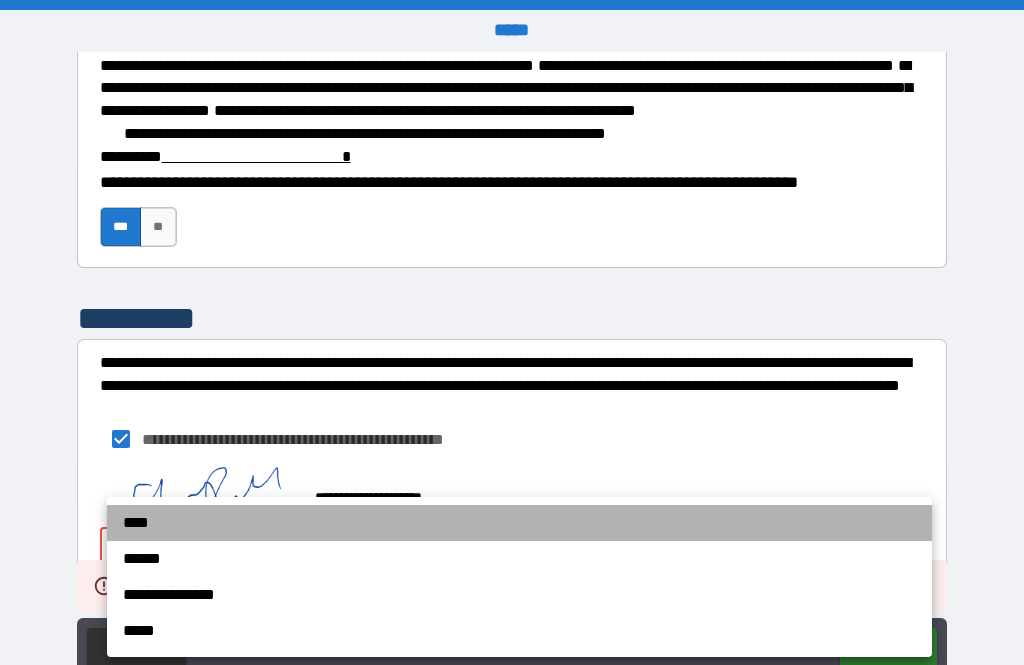 click on "****" at bounding box center (519, 523) 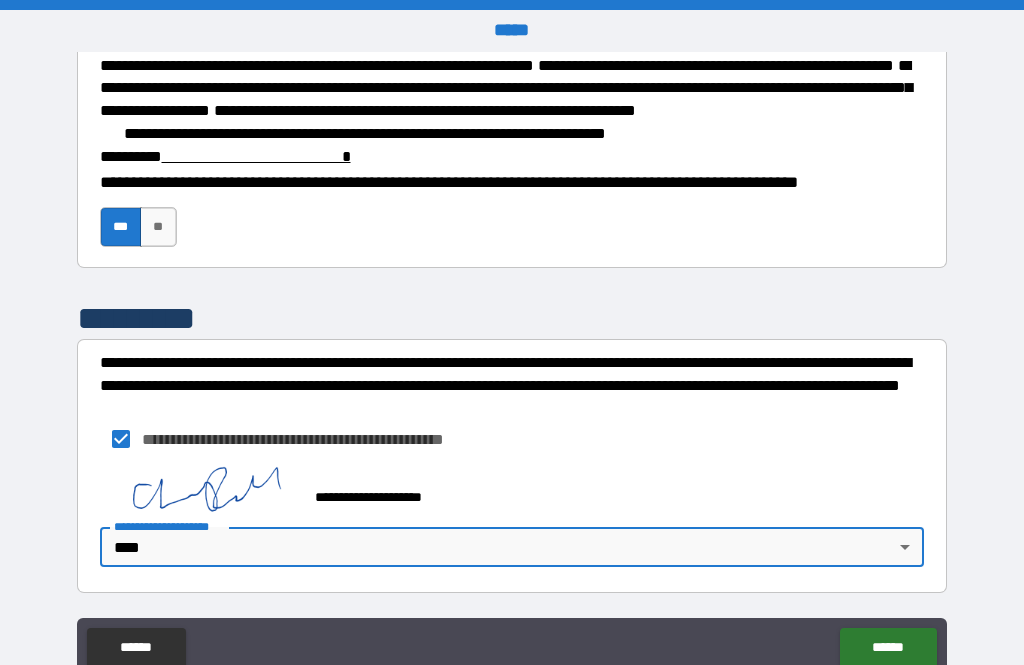 click on "******" at bounding box center (888, 648) 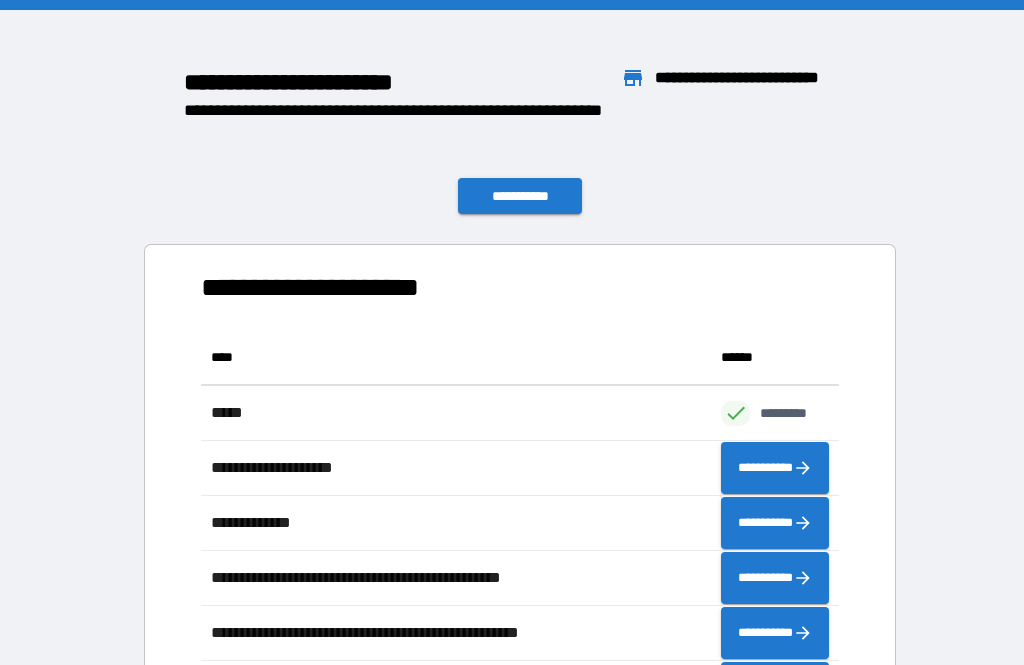 scroll, scrollTop: 386, scrollLeft: 638, axis: both 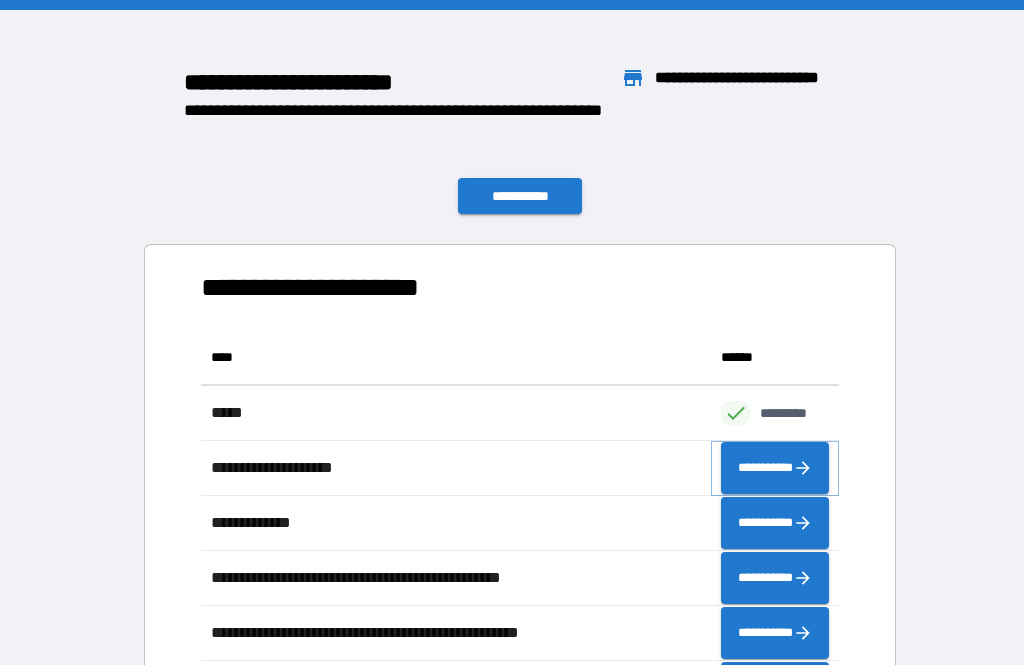 click on "**********" at bounding box center (775, 468) 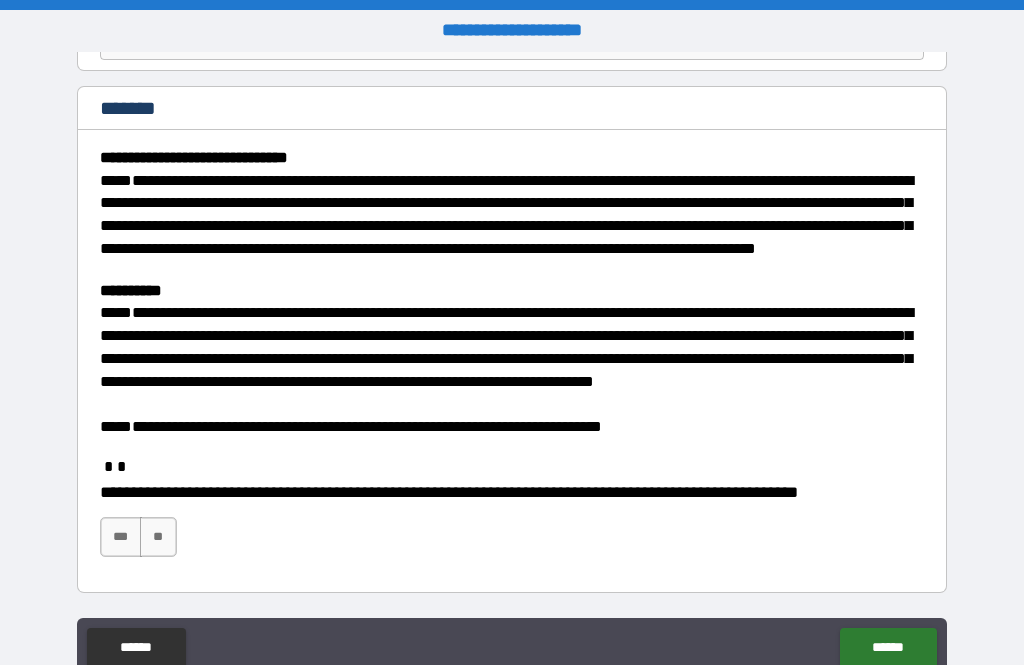 scroll, scrollTop: 224, scrollLeft: 0, axis: vertical 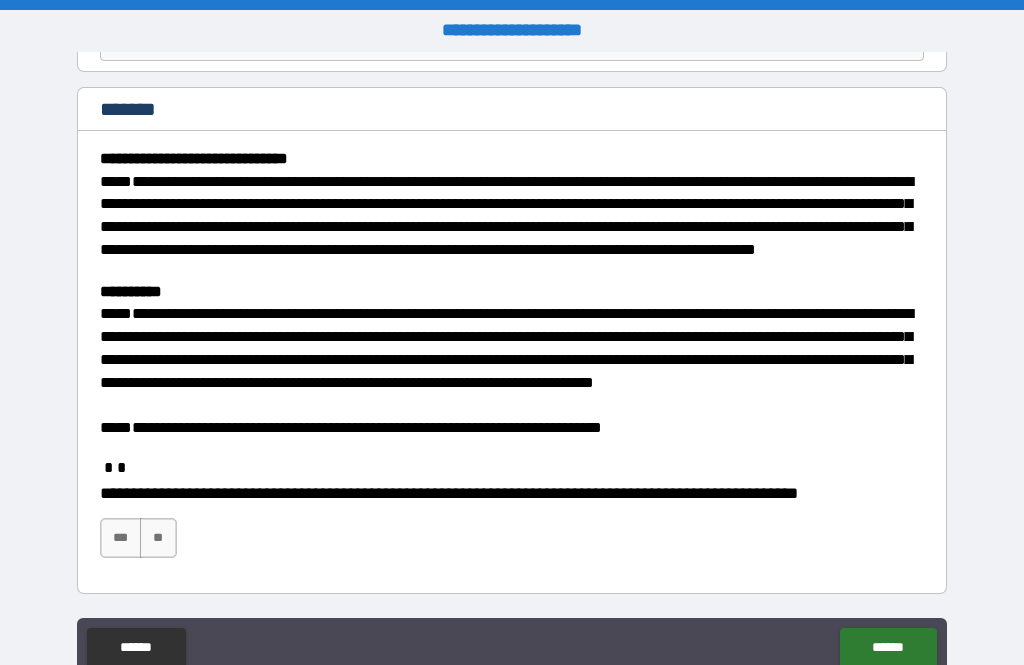 click on "***" at bounding box center [121, 538] 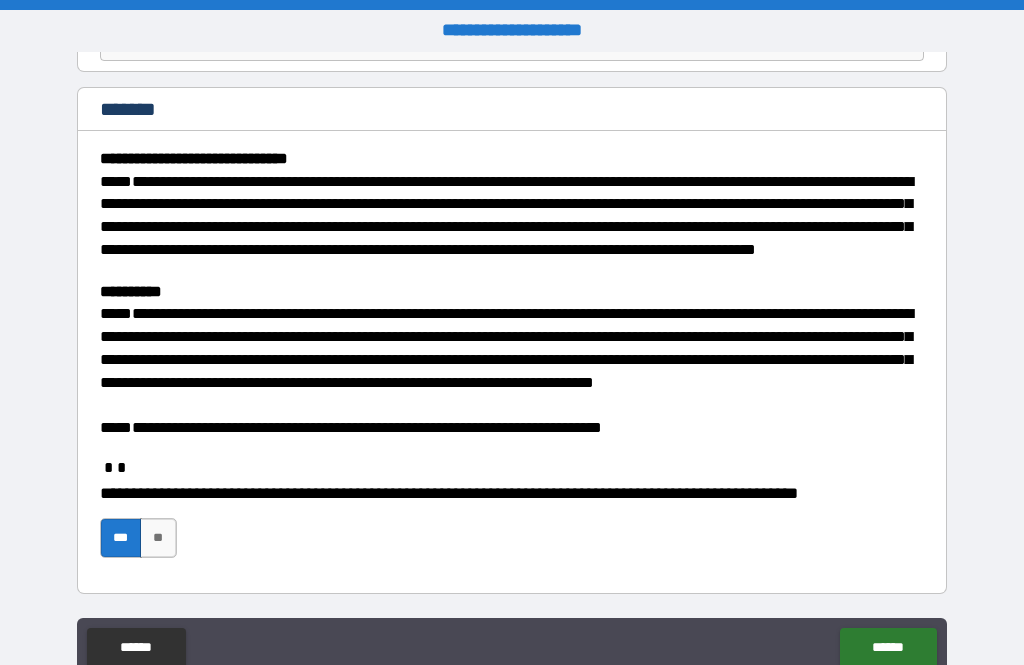 click on "******" at bounding box center [888, 648] 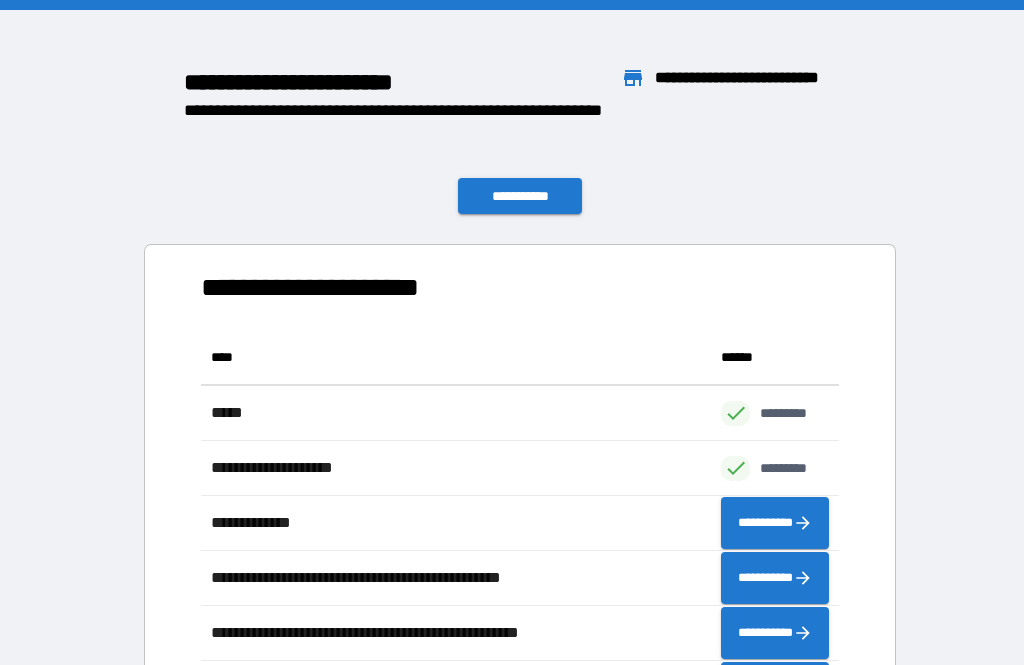 scroll, scrollTop: 386, scrollLeft: 638, axis: both 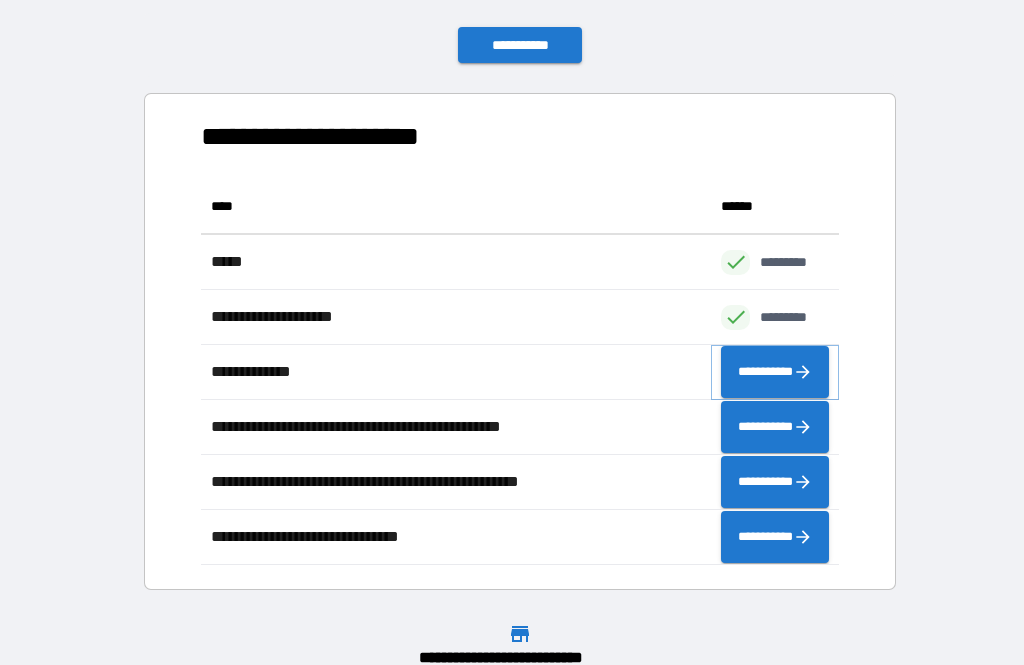 click 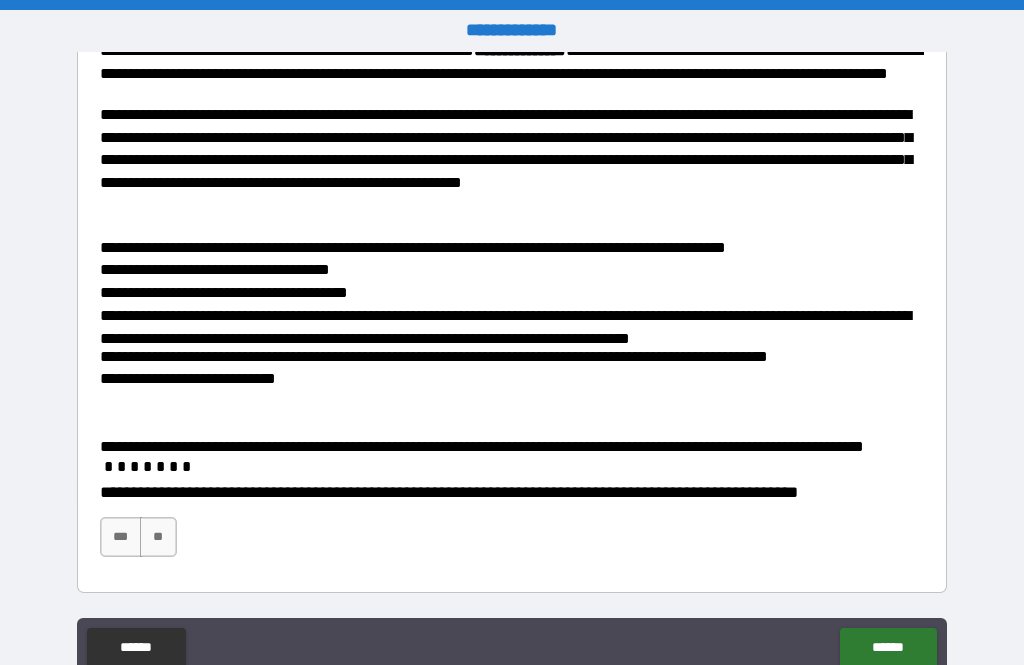 scroll, scrollTop: 422, scrollLeft: 0, axis: vertical 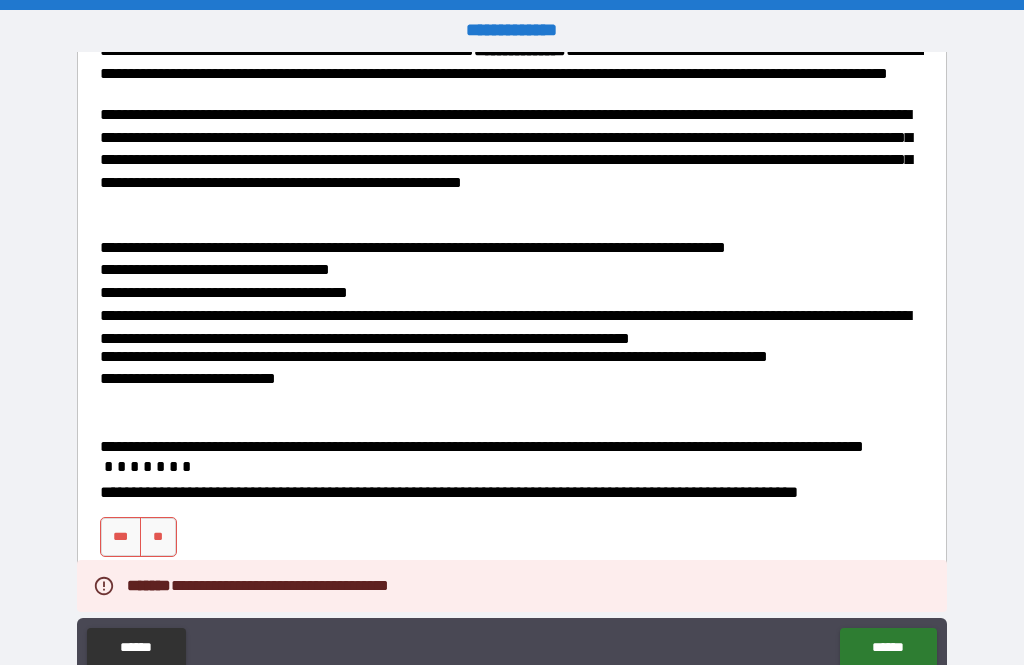 click on "***" at bounding box center [121, 537] 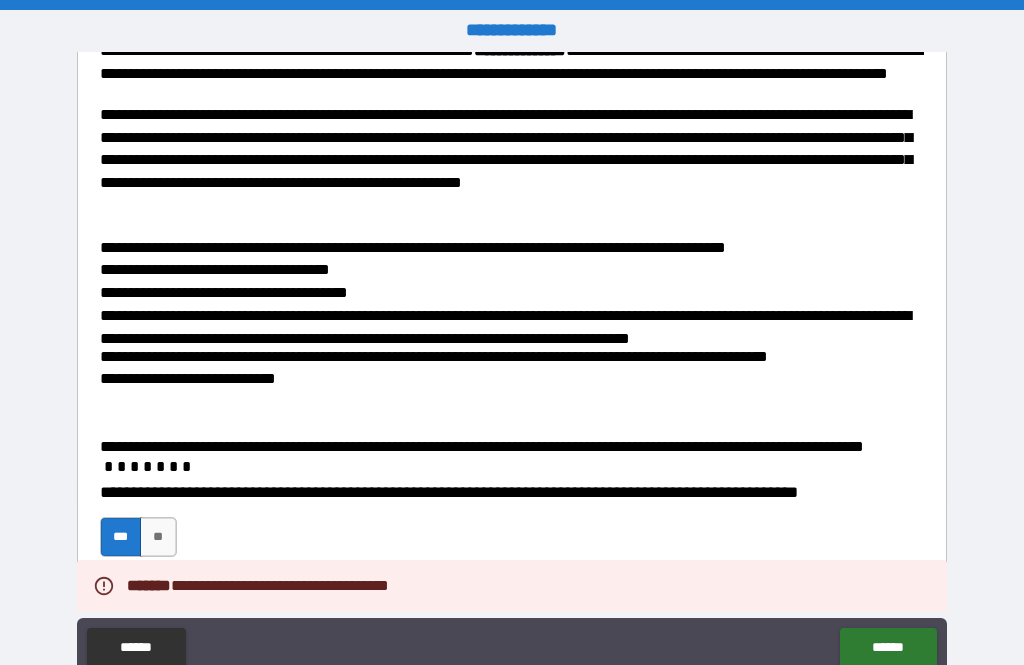 click on "******" at bounding box center [888, 648] 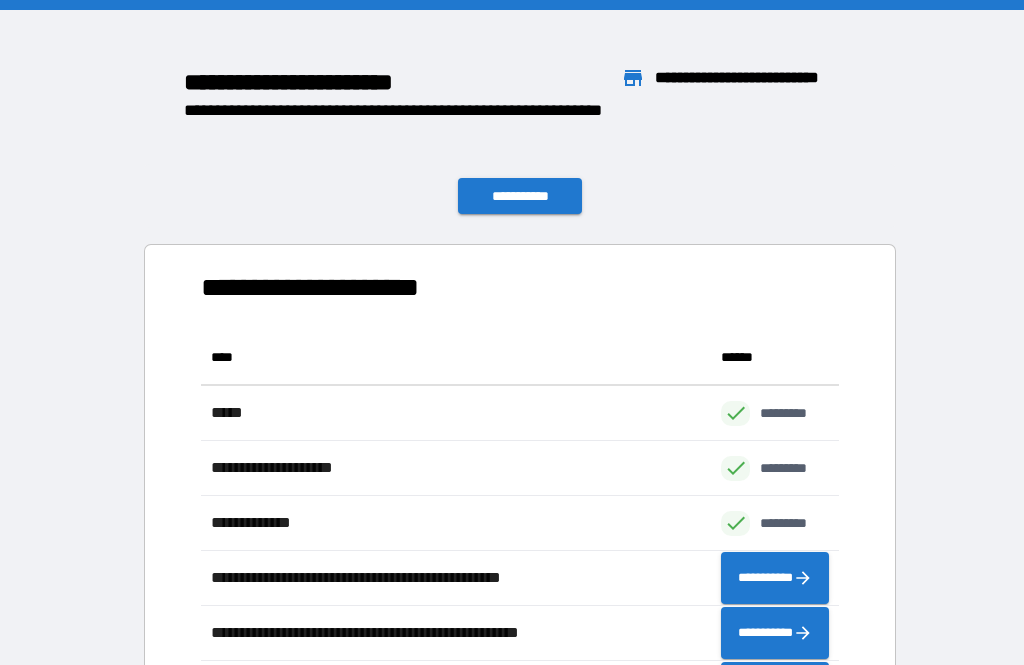 scroll, scrollTop: 1, scrollLeft: 1, axis: both 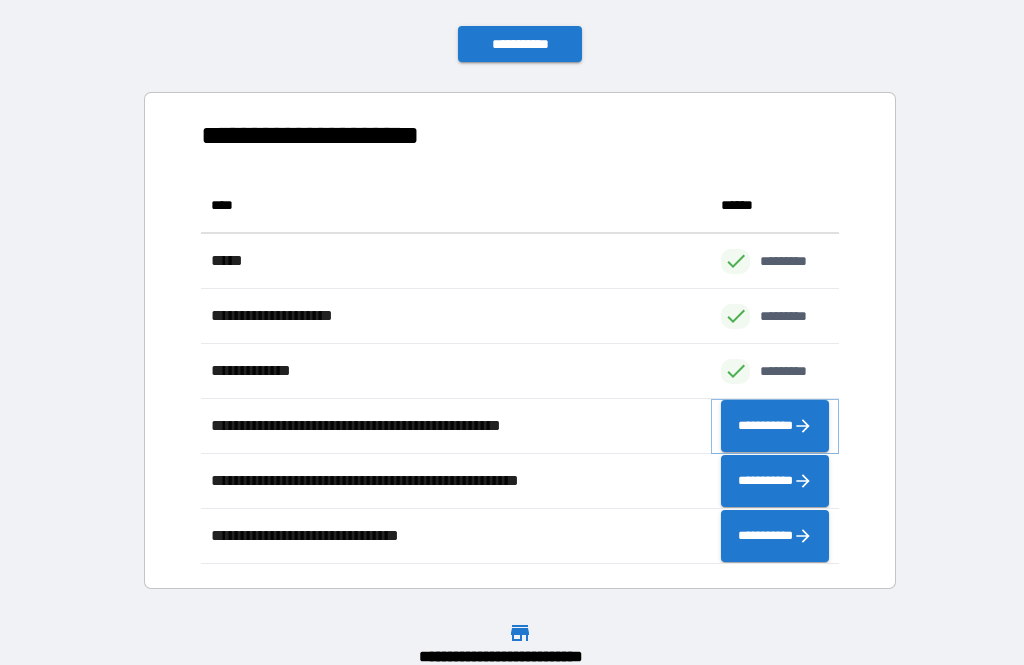 click 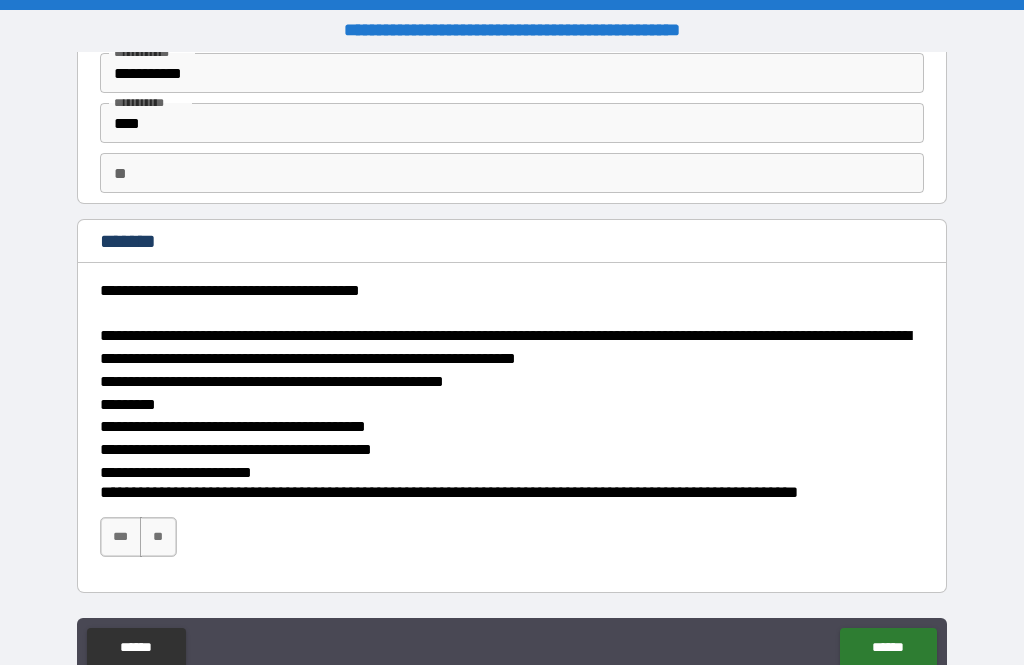 scroll, scrollTop: 92, scrollLeft: 0, axis: vertical 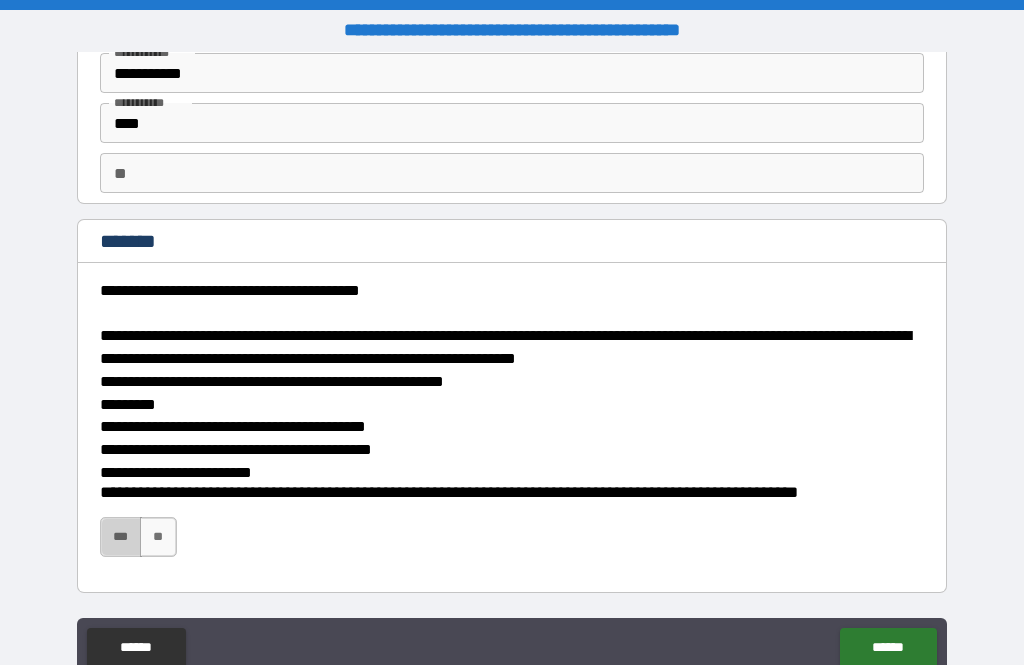 click on "***" at bounding box center [121, 537] 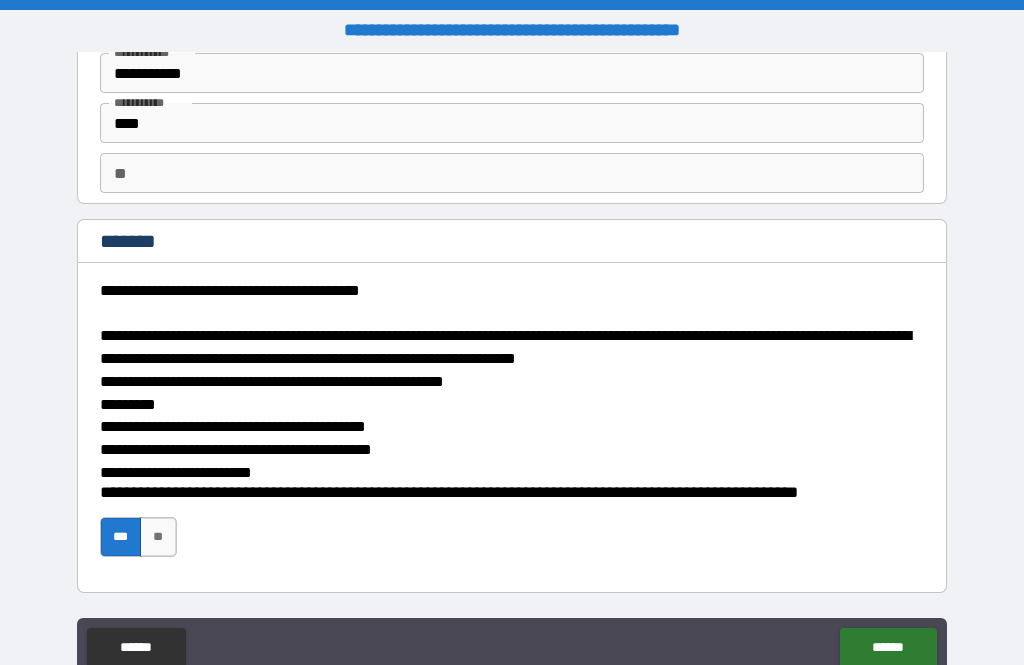 click on "******" at bounding box center (888, 648) 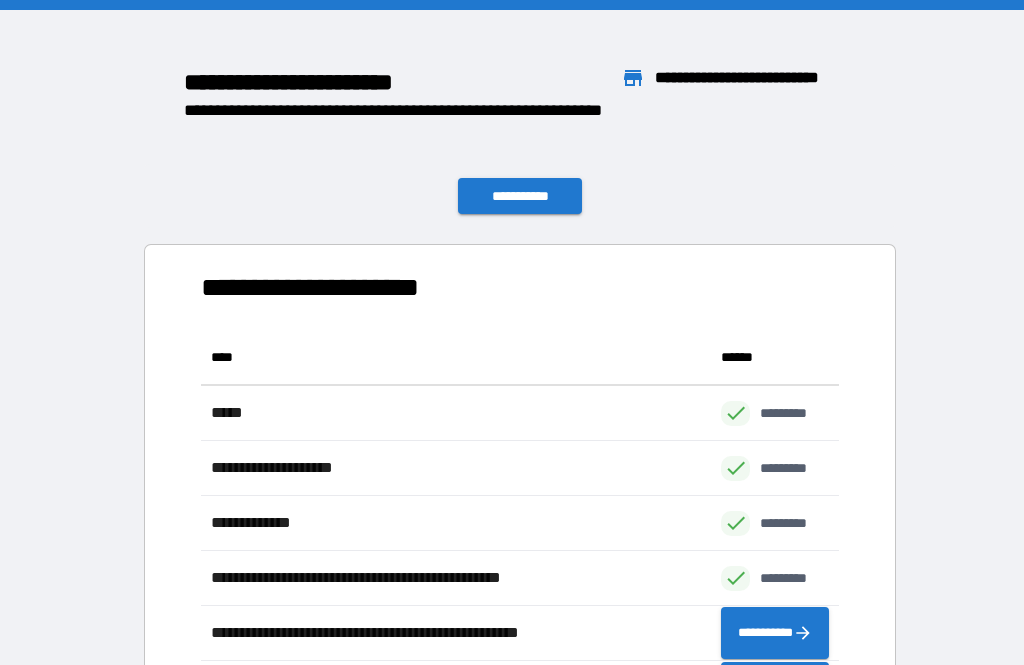 scroll, scrollTop: 386, scrollLeft: 638, axis: both 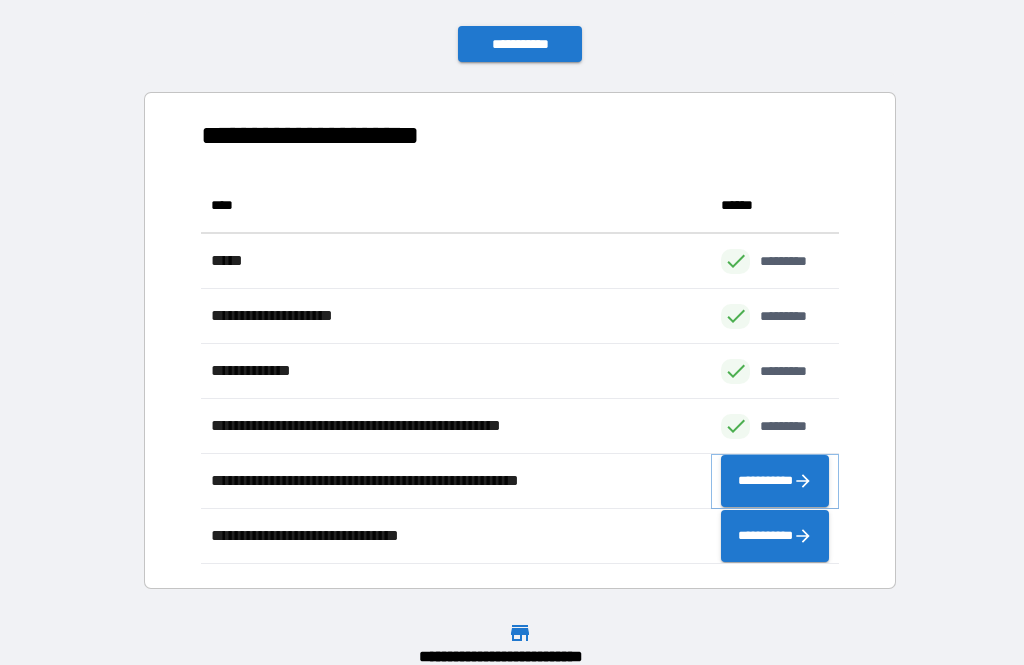 click on "**********" at bounding box center (775, 481) 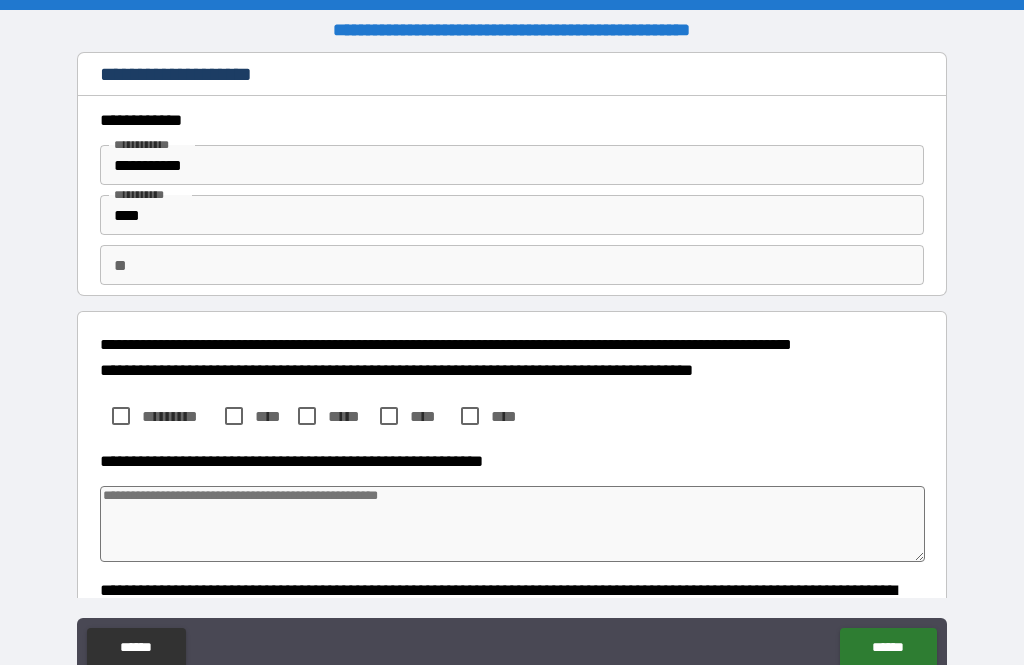 type on "*" 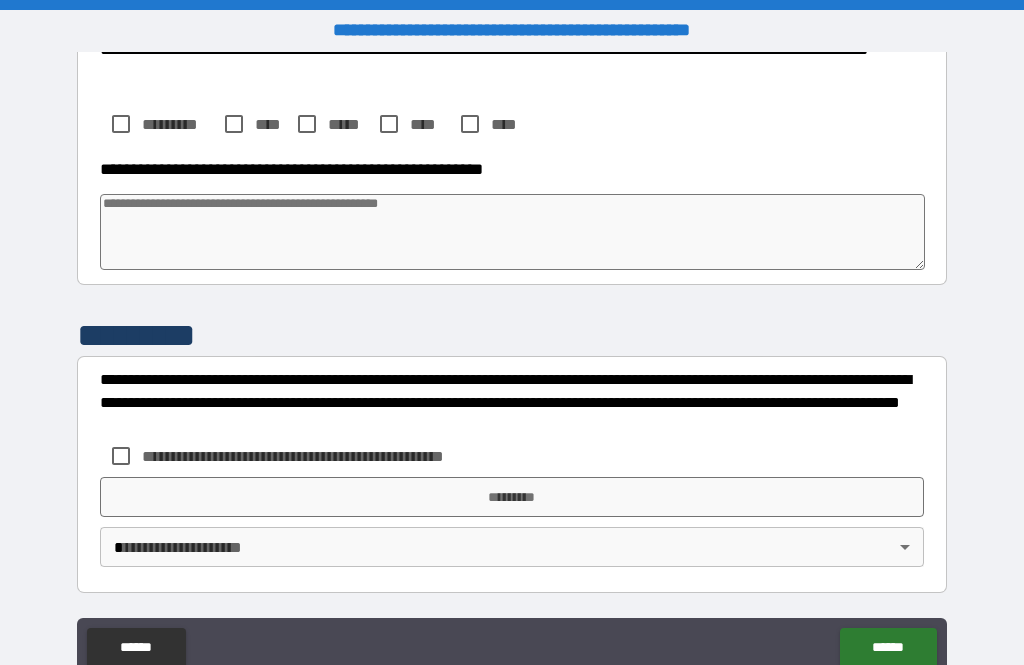 scroll, scrollTop: 790, scrollLeft: 0, axis: vertical 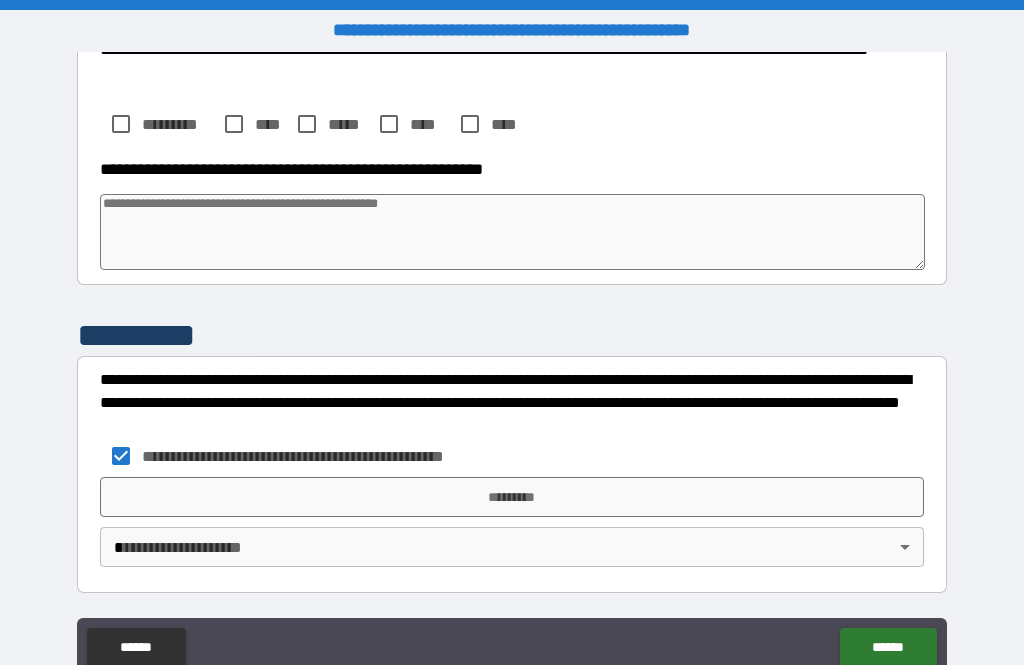 type on "*" 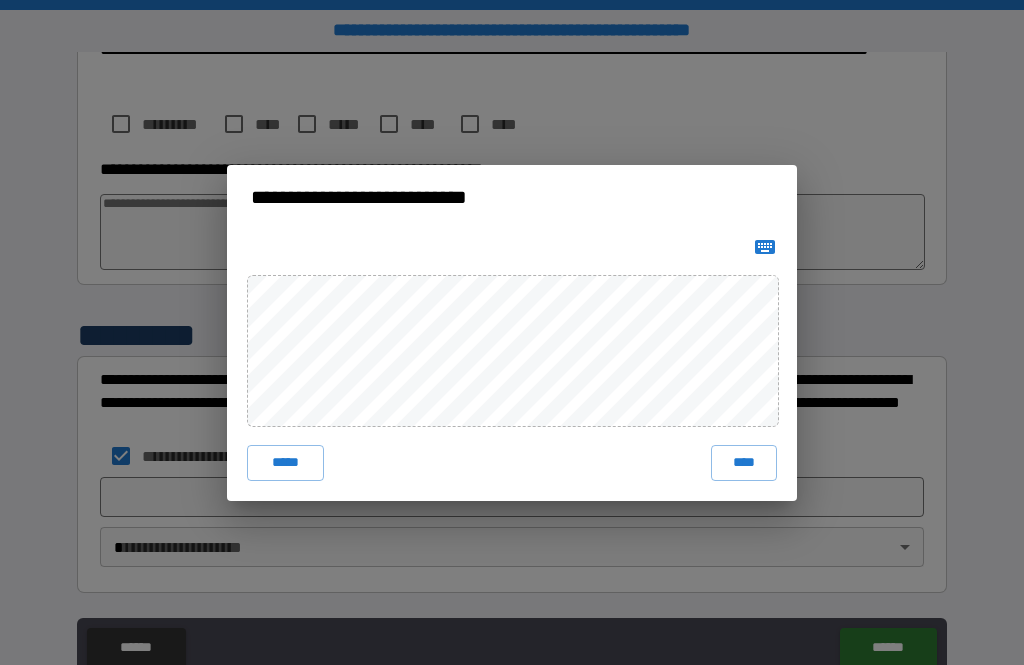 click on "****" at bounding box center (744, 463) 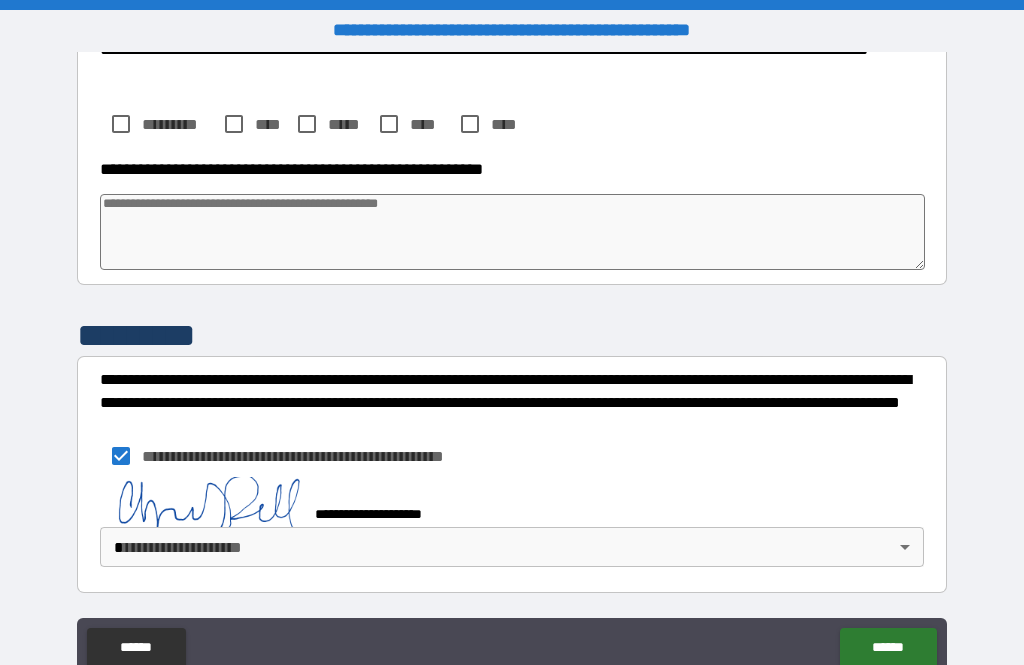 type on "*" 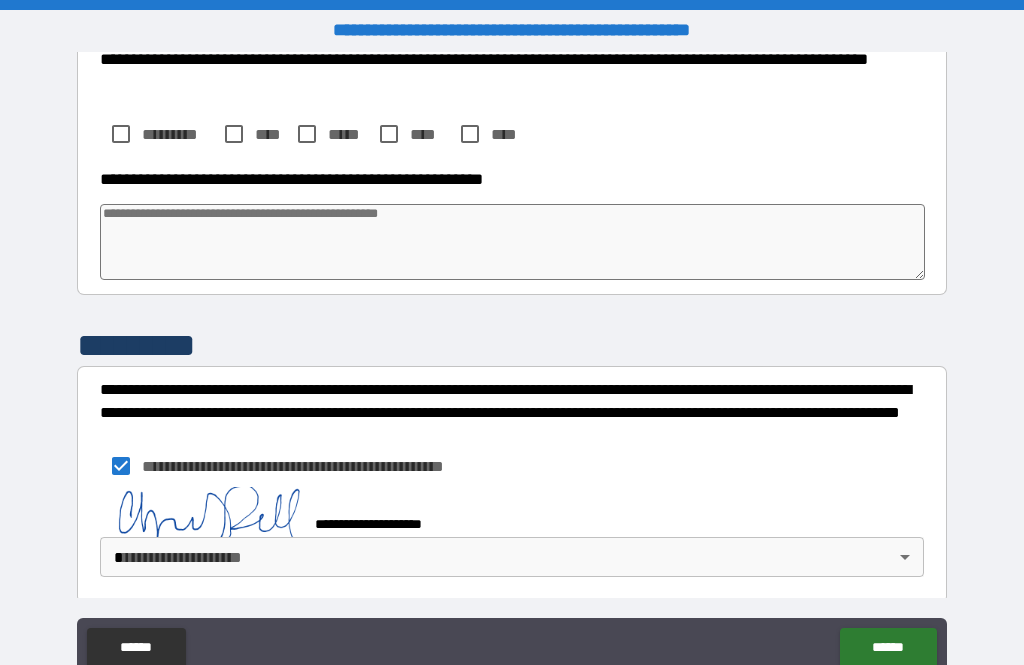 type on "*" 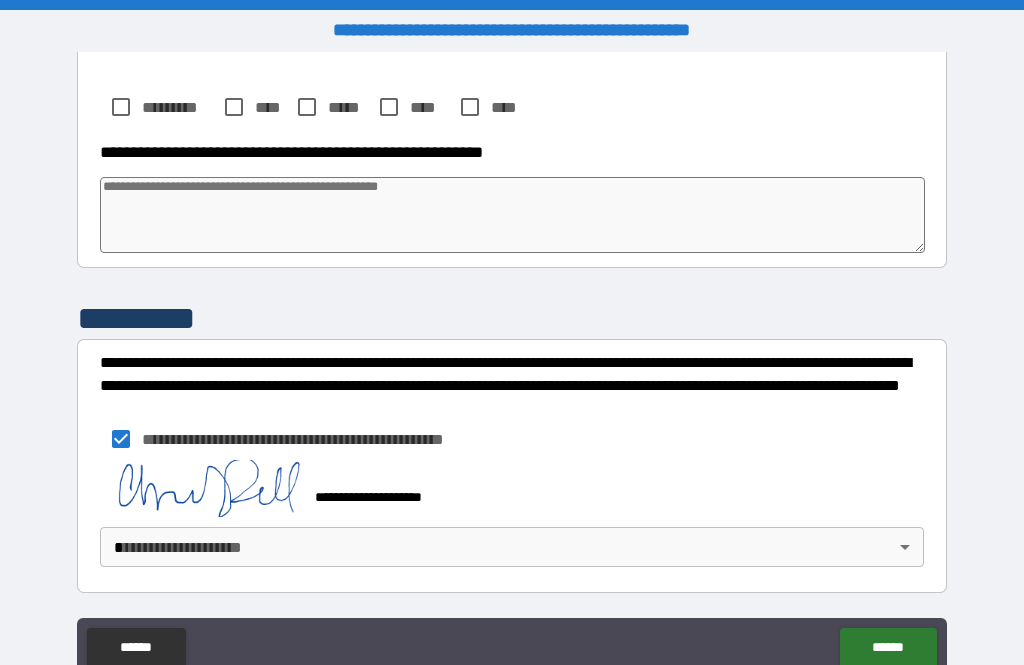scroll, scrollTop: 807, scrollLeft: 0, axis: vertical 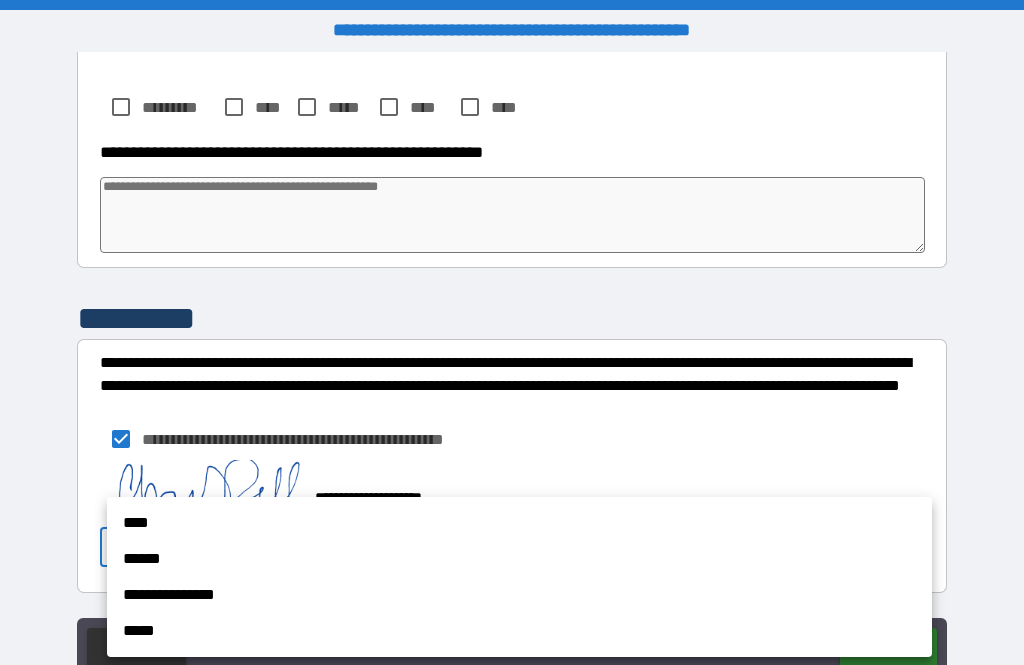 click on "****" at bounding box center [519, 523] 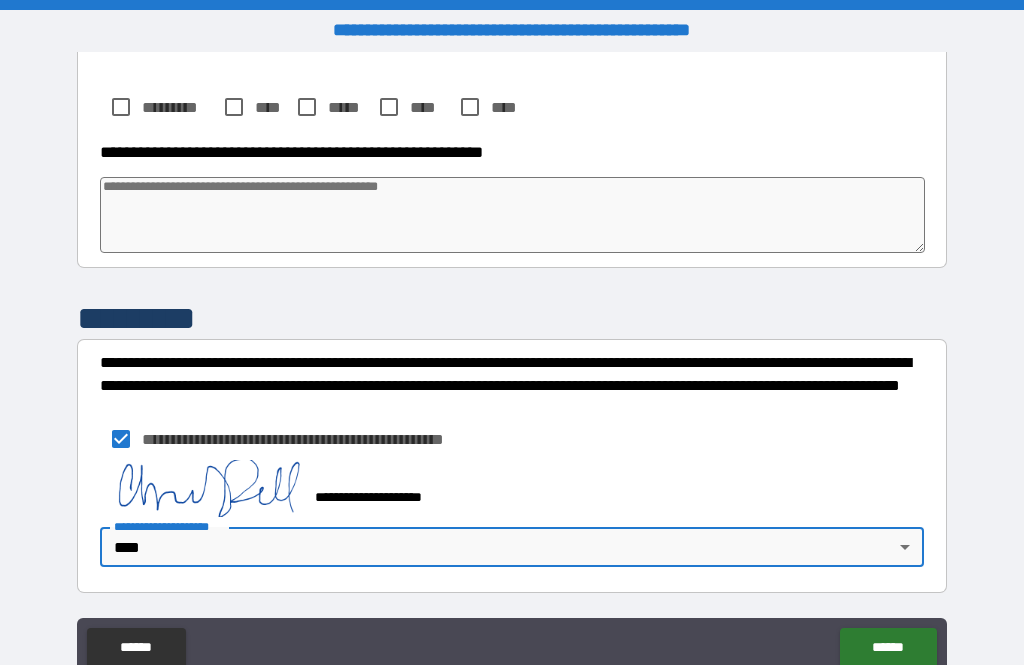 type on "*" 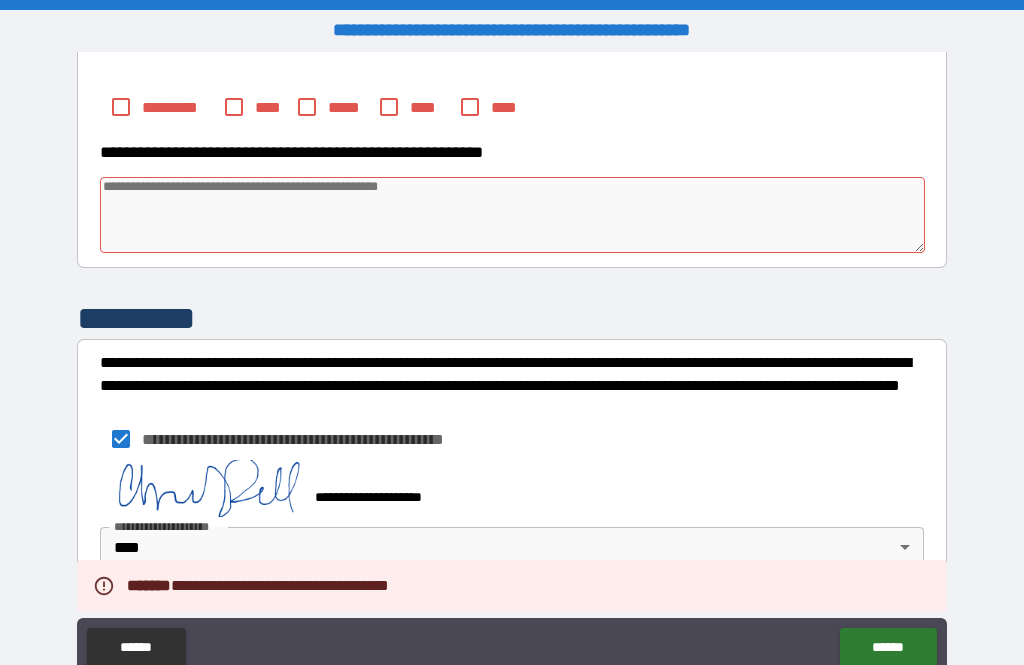 type on "*" 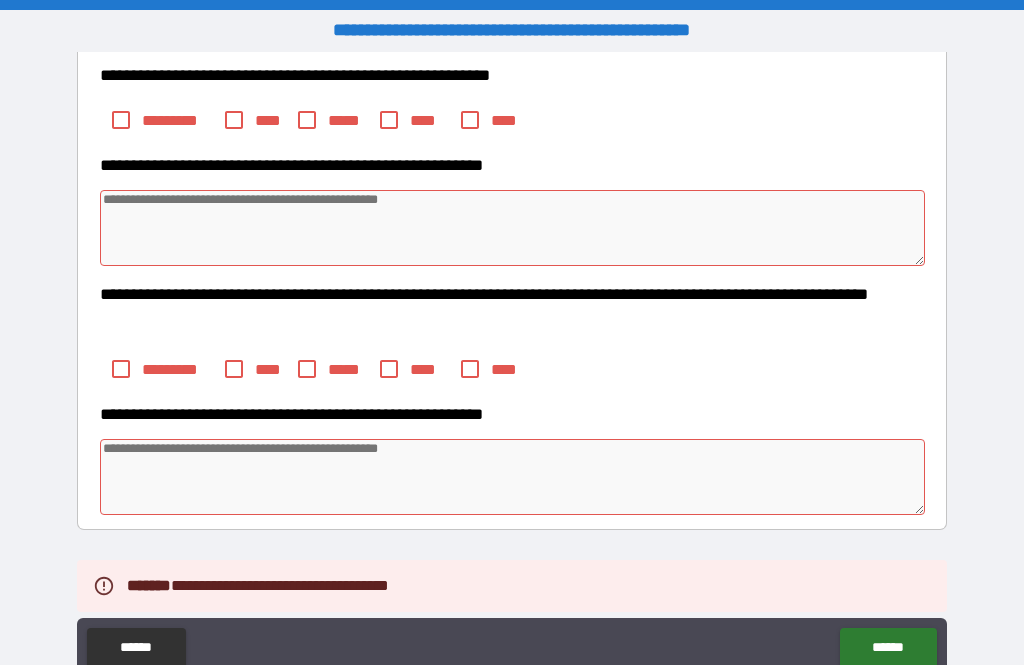 scroll, scrollTop: 542, scrollLeft: 0, axis: vertical 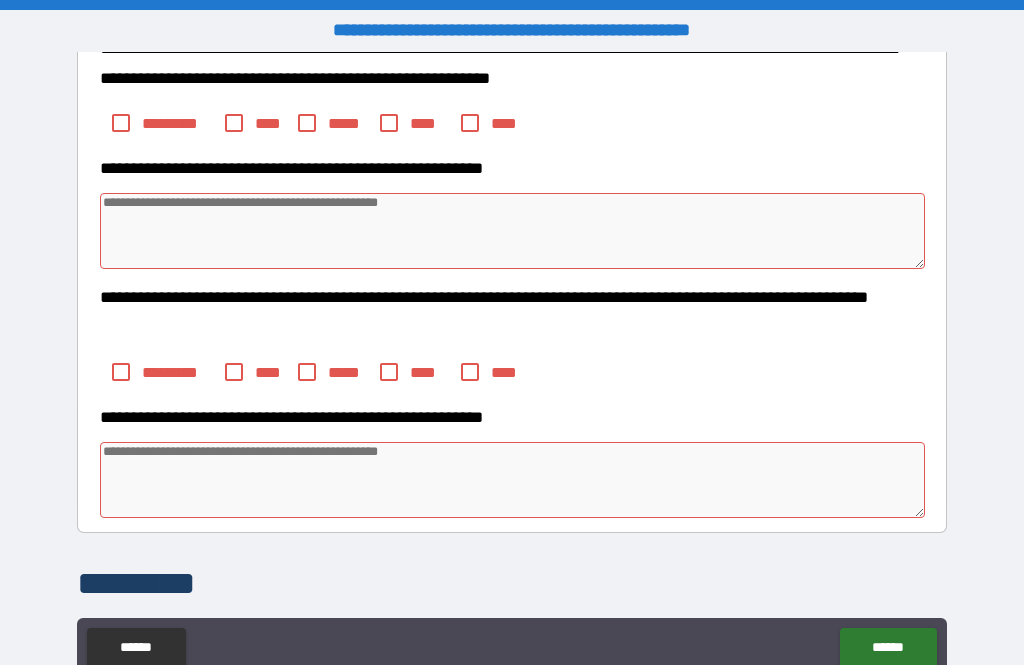 type on "*" 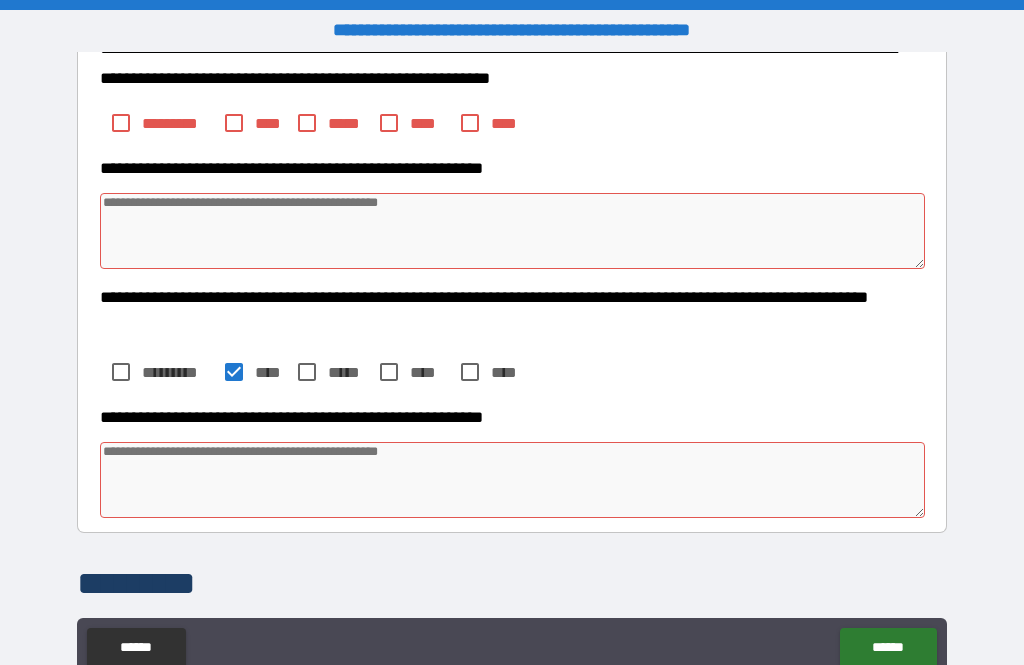 type on "*" 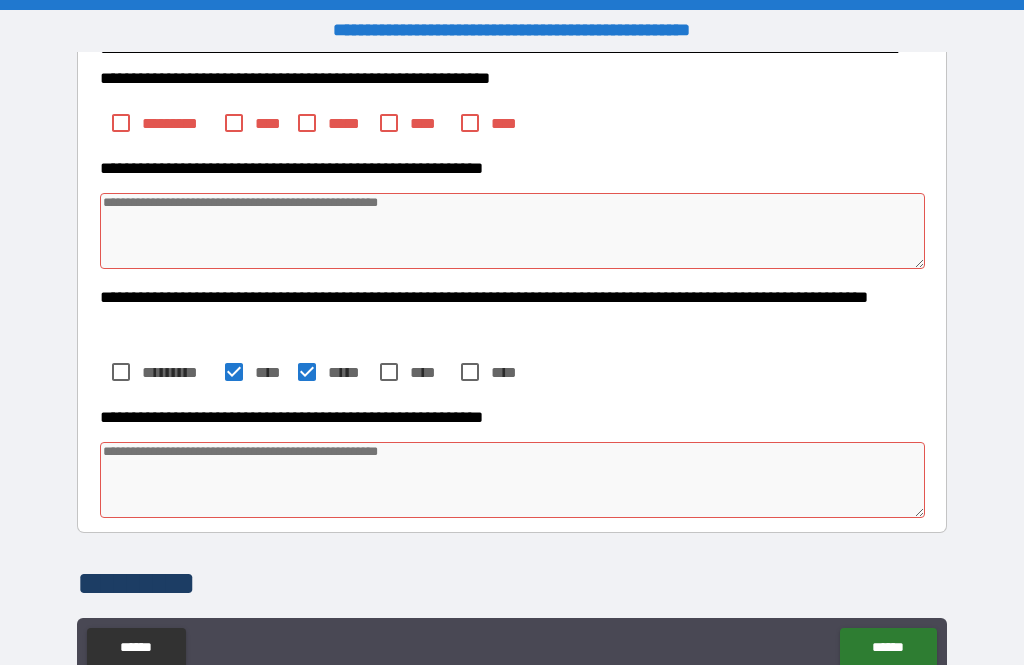 type on "*" 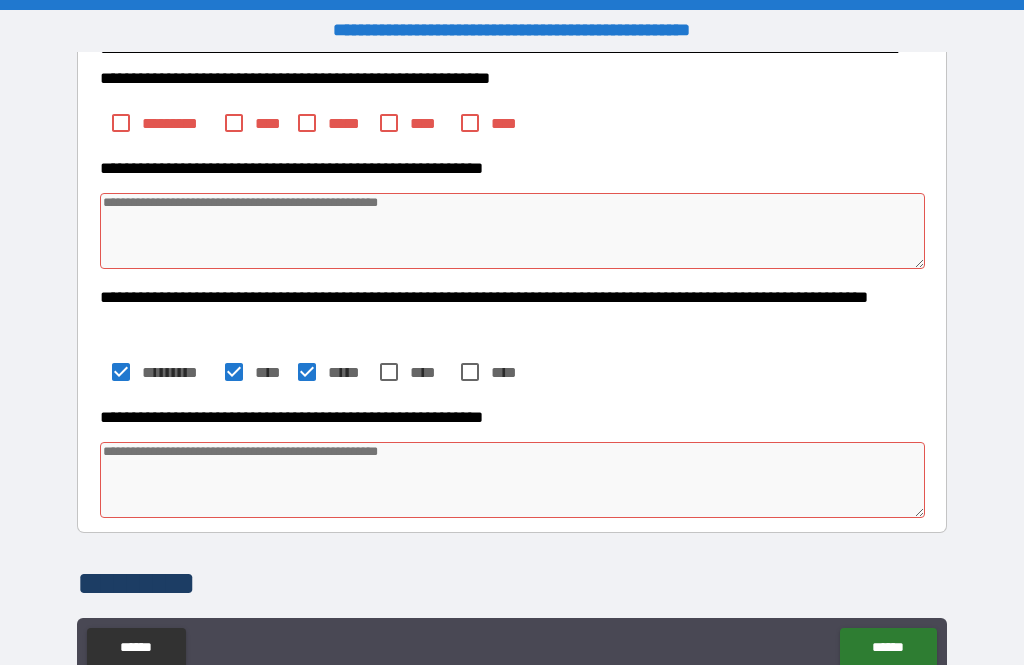 type on "*" 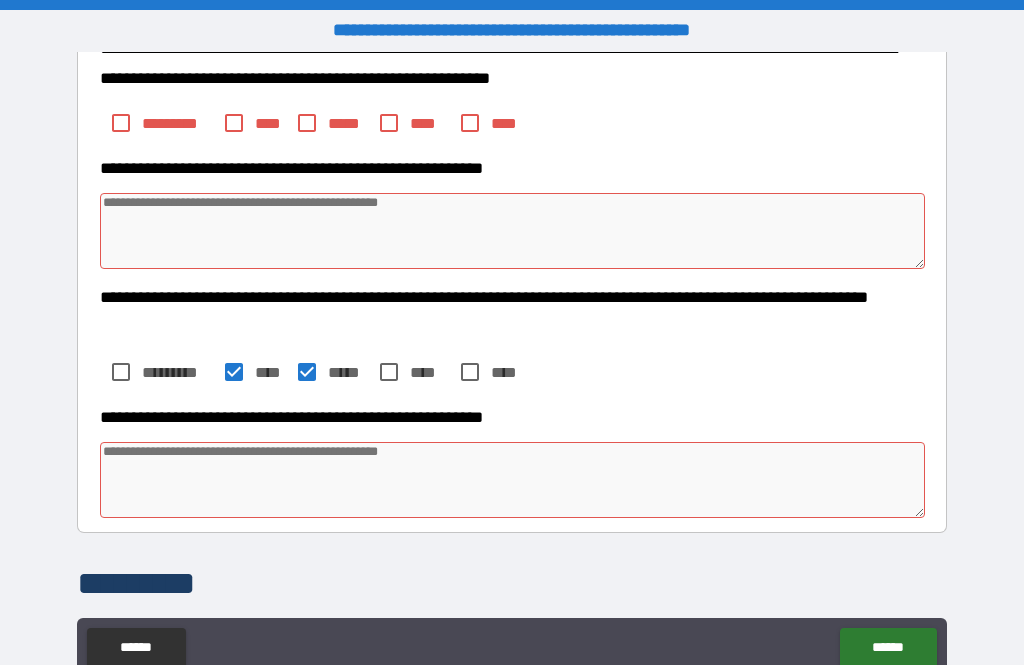 type on "*" 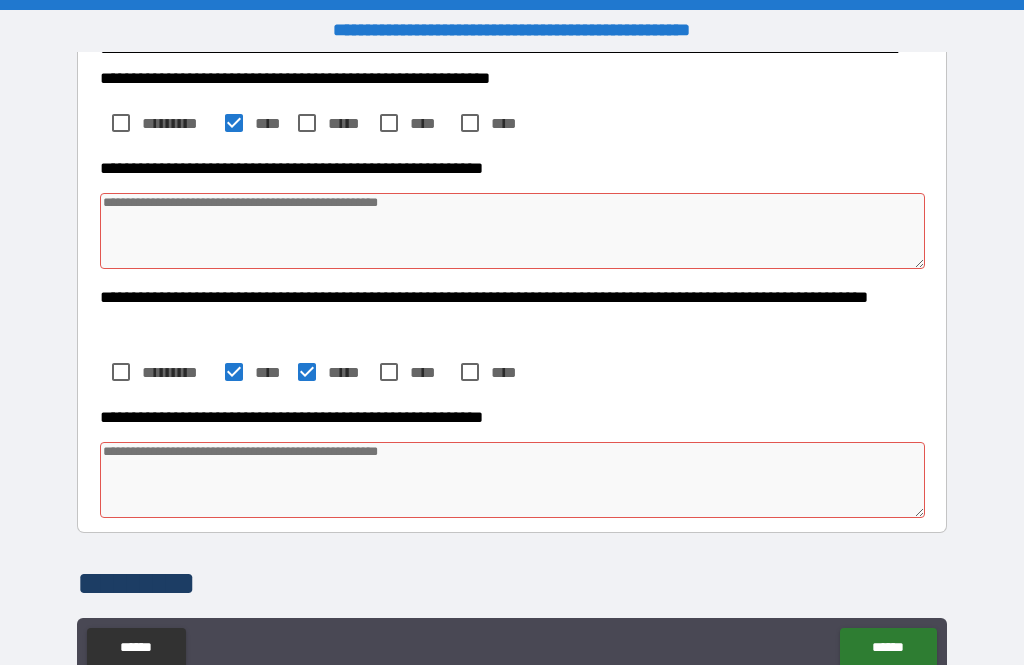 type on "*" 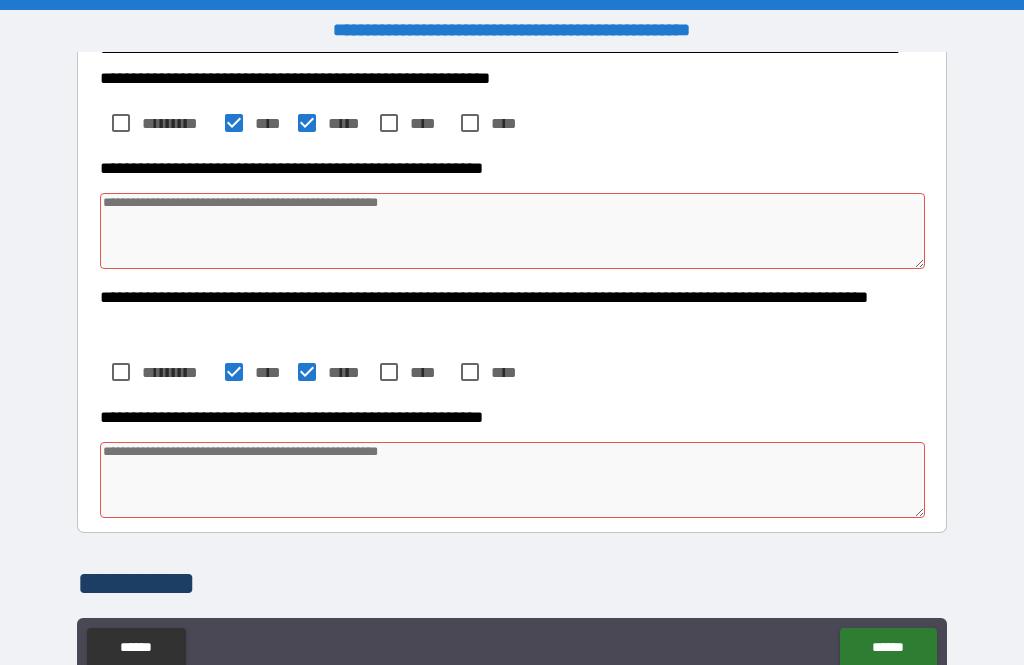type on "*" 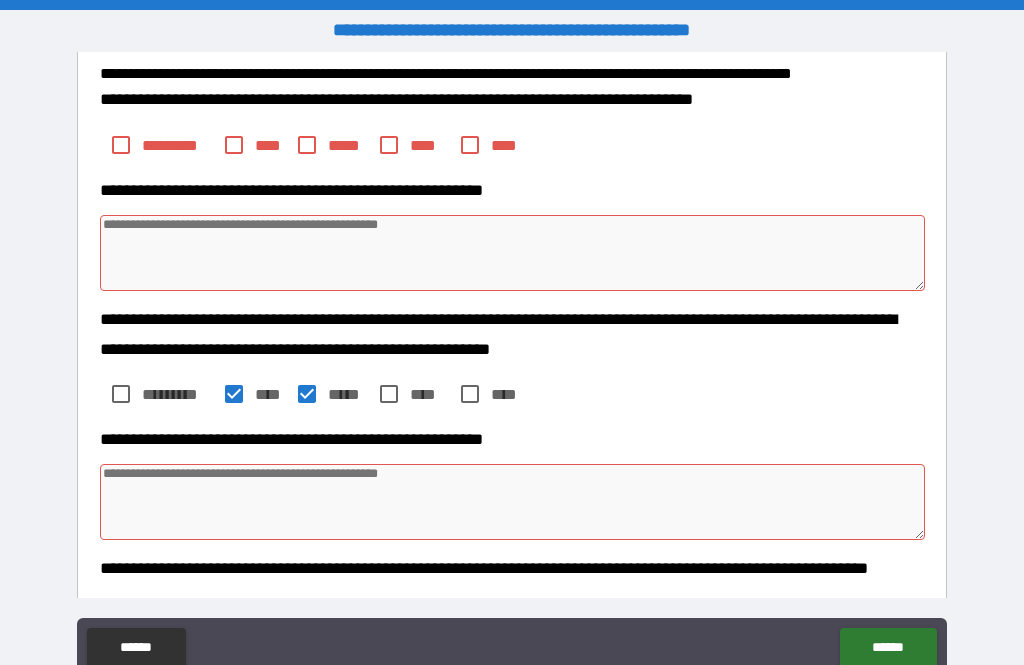 scroll, scrollTop: 256, scrollLeft: 0, axis: vertical 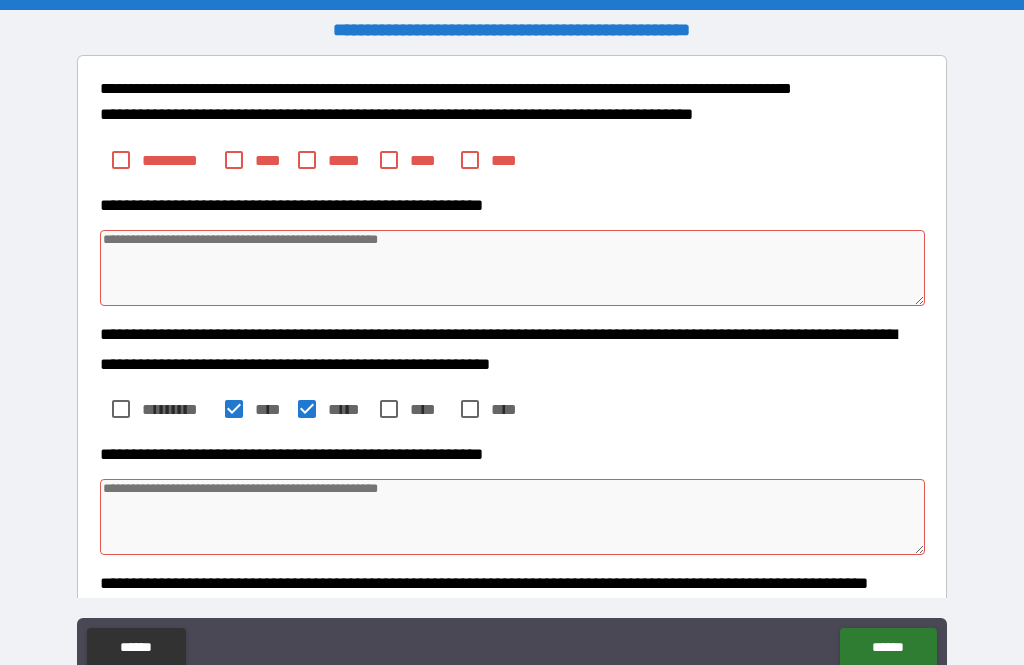 type on "*" 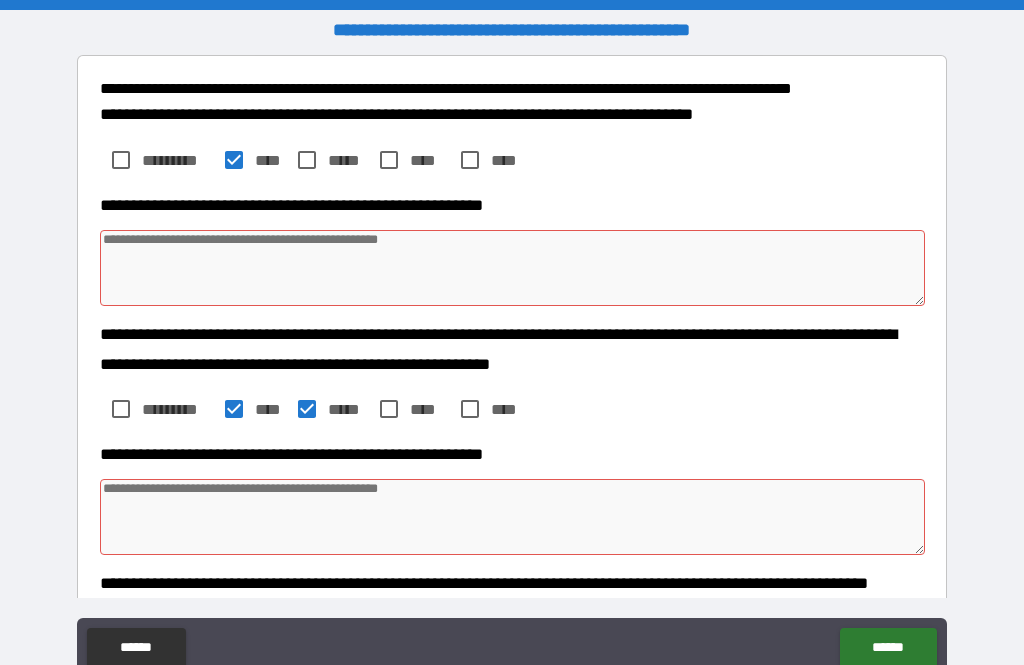 type on "*" 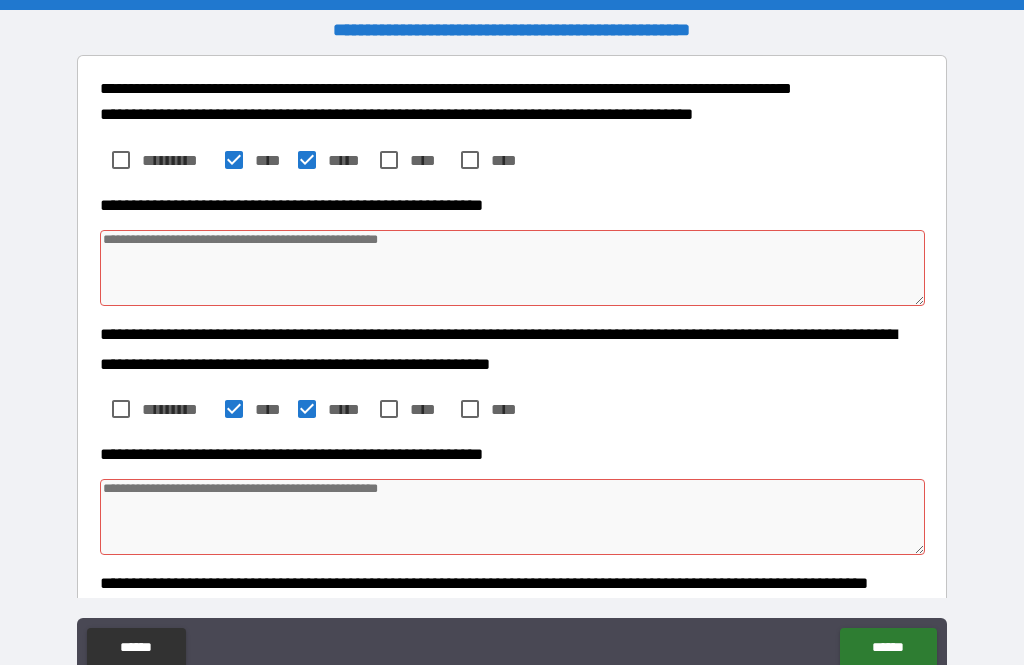 type on "*" 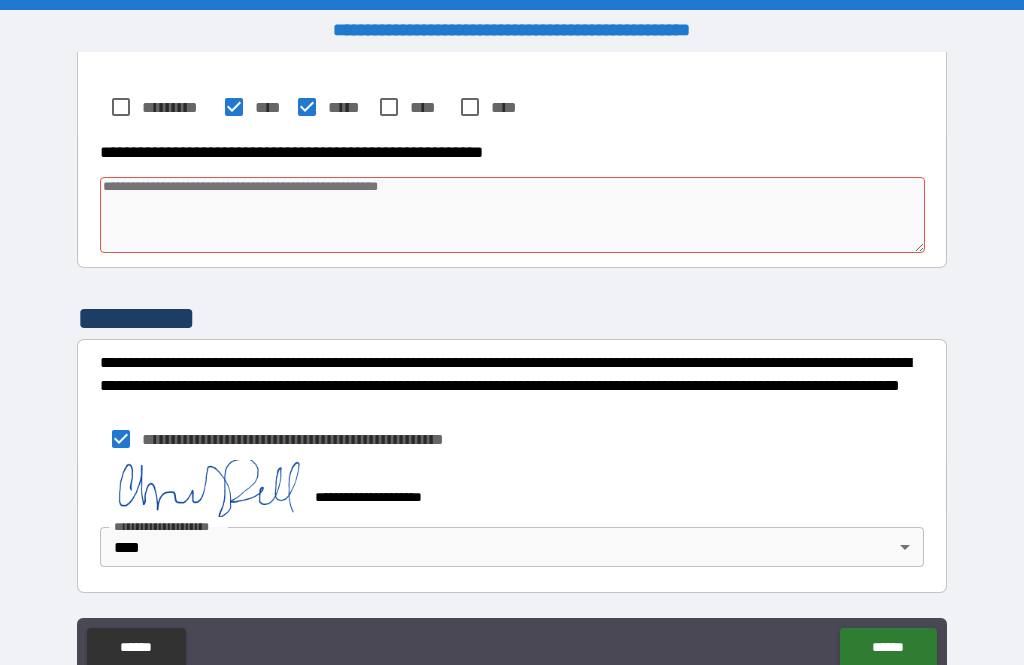 scroll, scrollTop: 807, scrollLeft: 0, axis: vertical 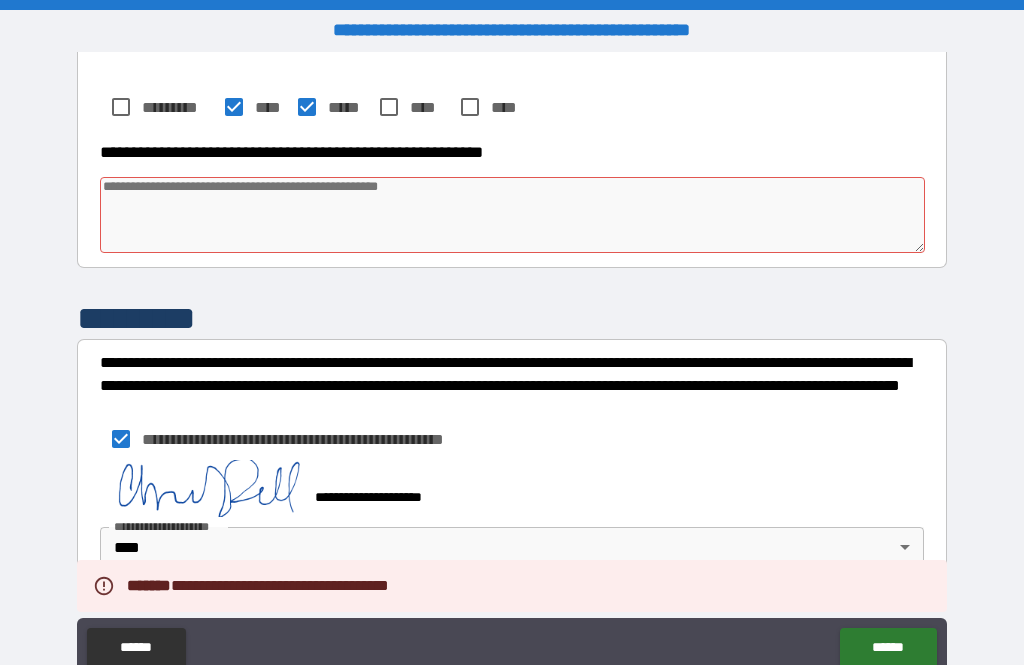 type on "*" 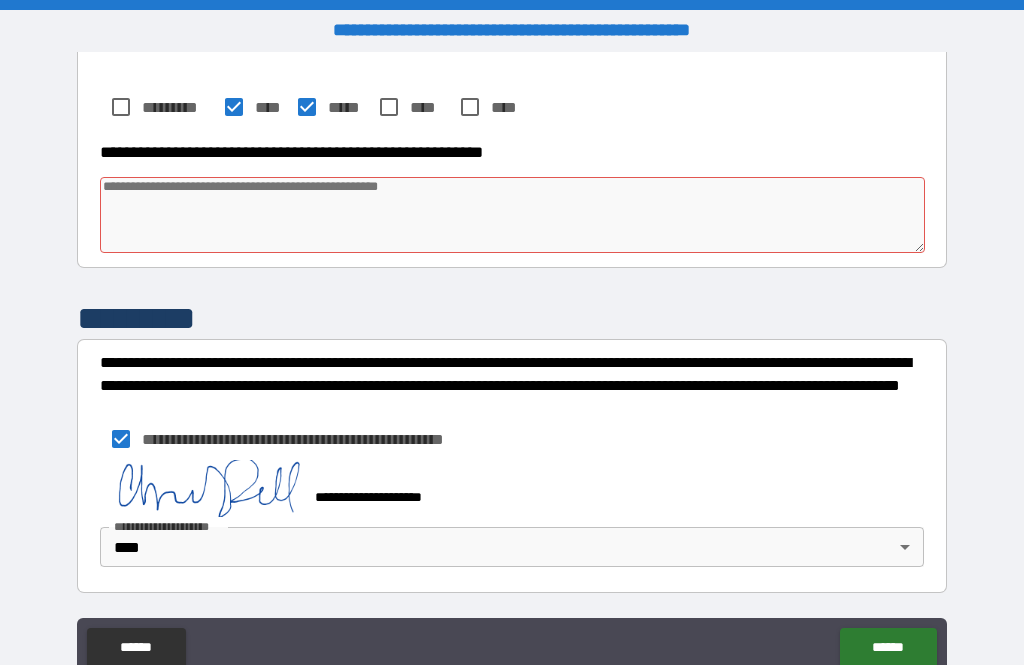 scroll, scrollTop: 807, scrollLeft: 0, axis: vertical 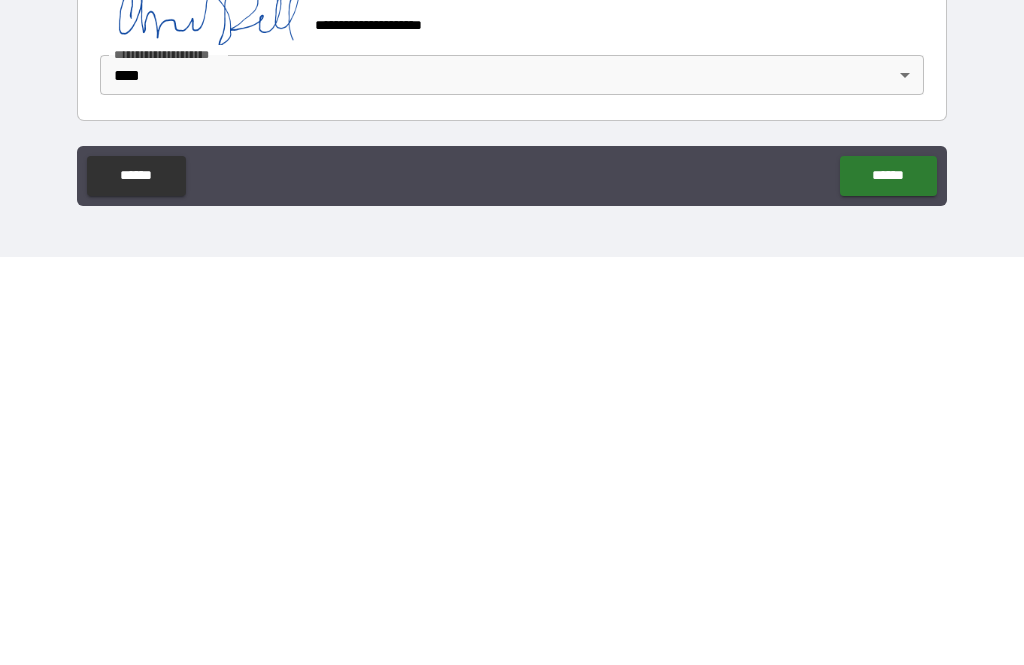 click on "******" at bounding box center (888, 584) 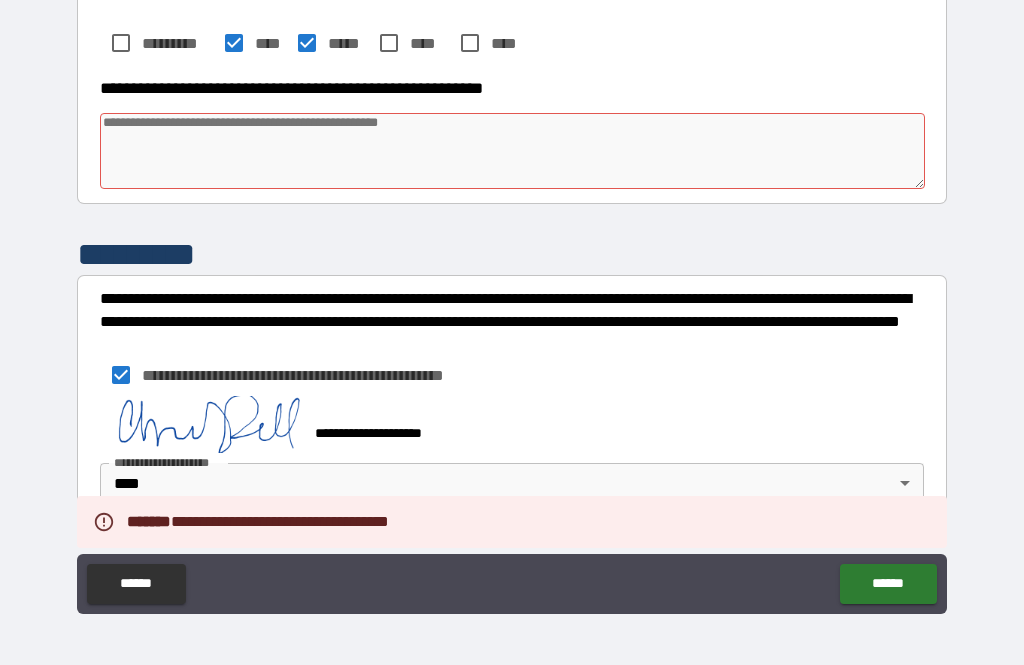 type on "*" 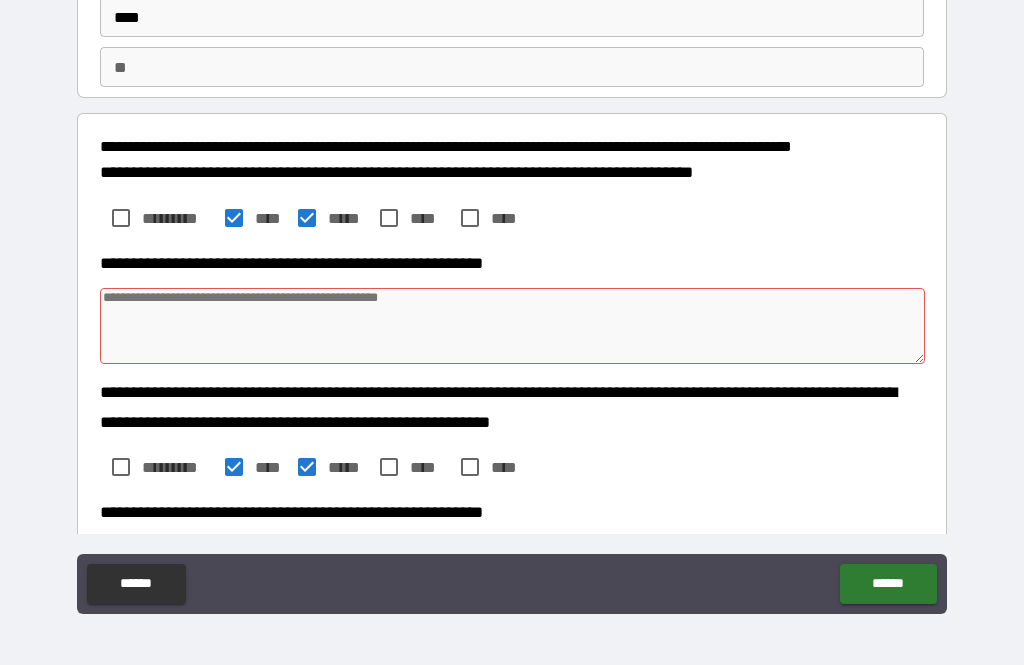 scroll, scrollTop: 133, scrollLeft: 0, axis: vertical 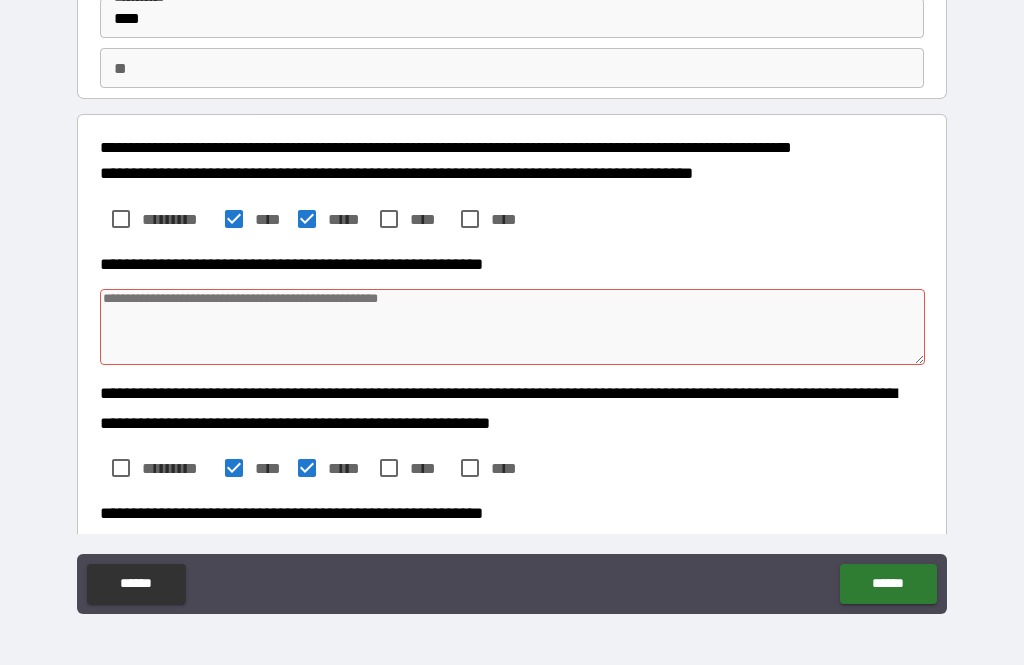click at bounding box center [513, 327] 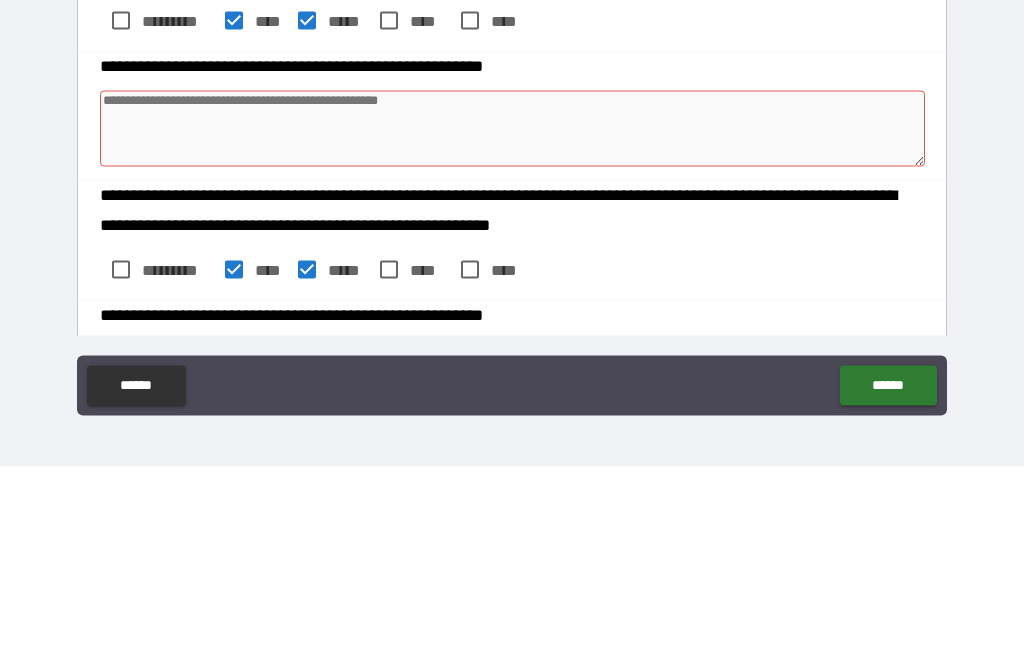 type on "*" 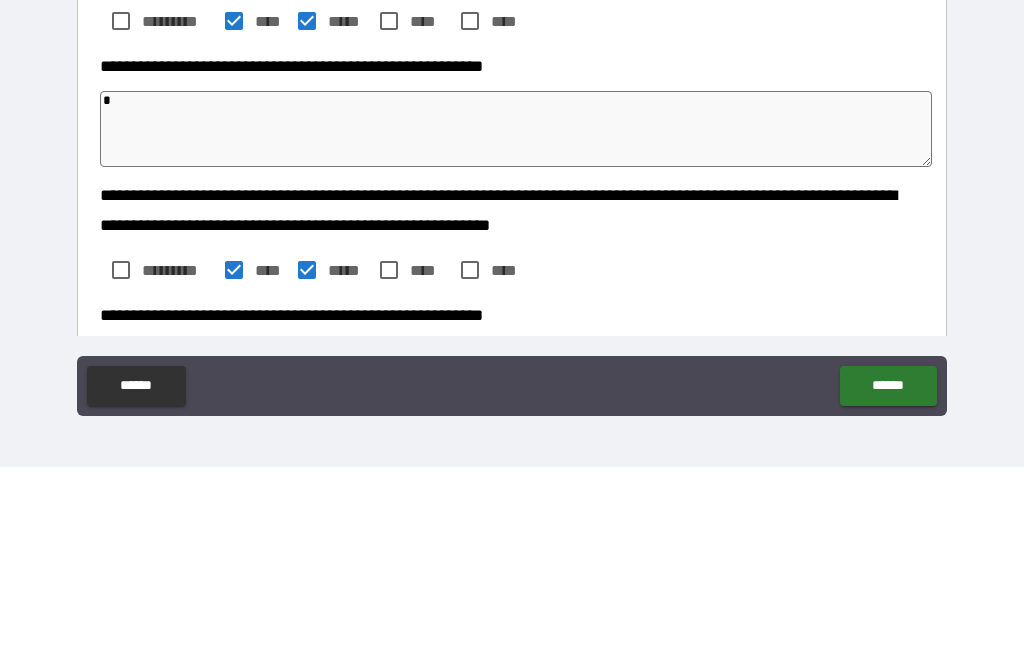 type on "*" 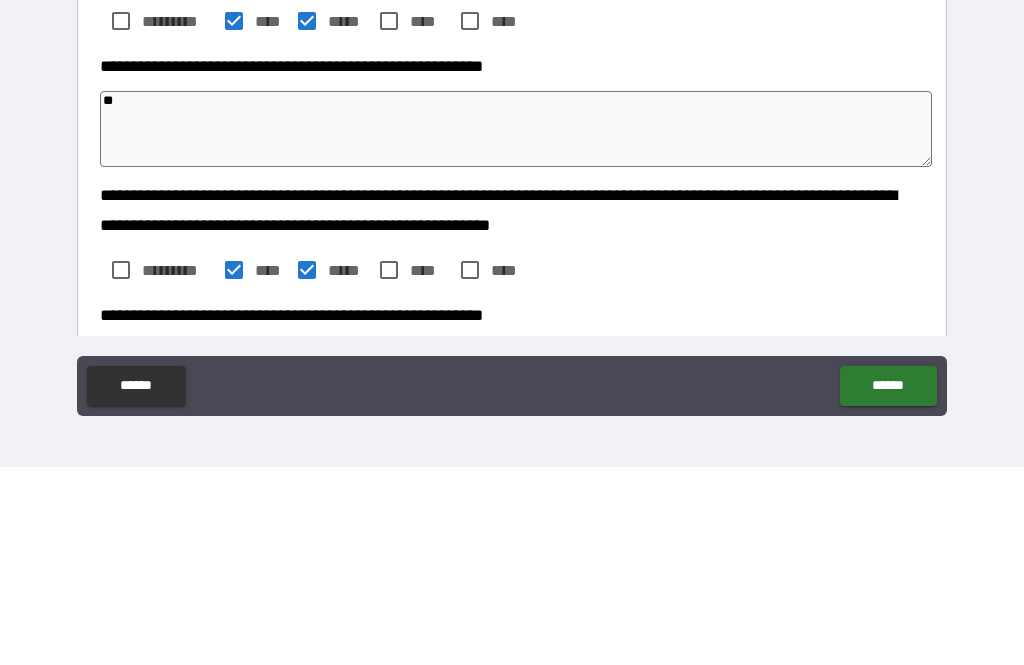 type on "*" 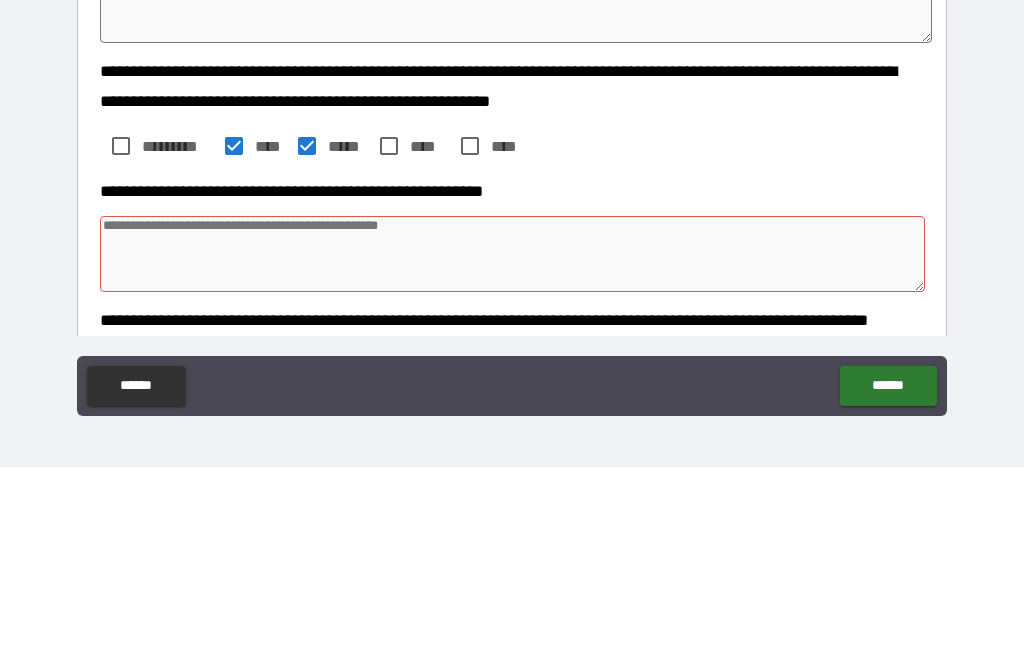 scroll, scrollTop: 370, scrollLeft: 0, axis: vertical 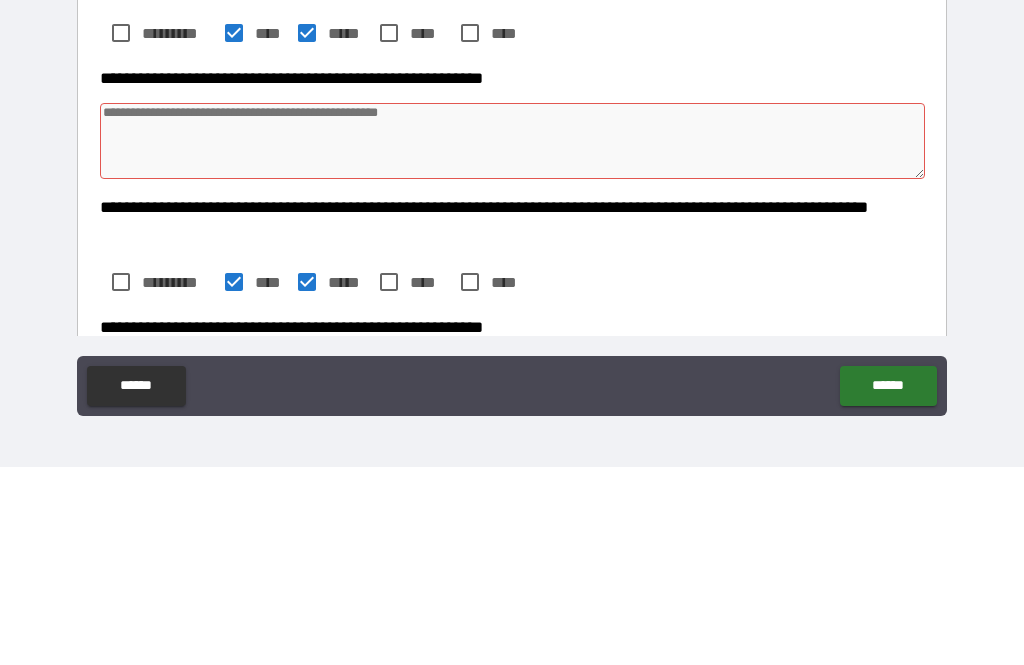 type on "**" 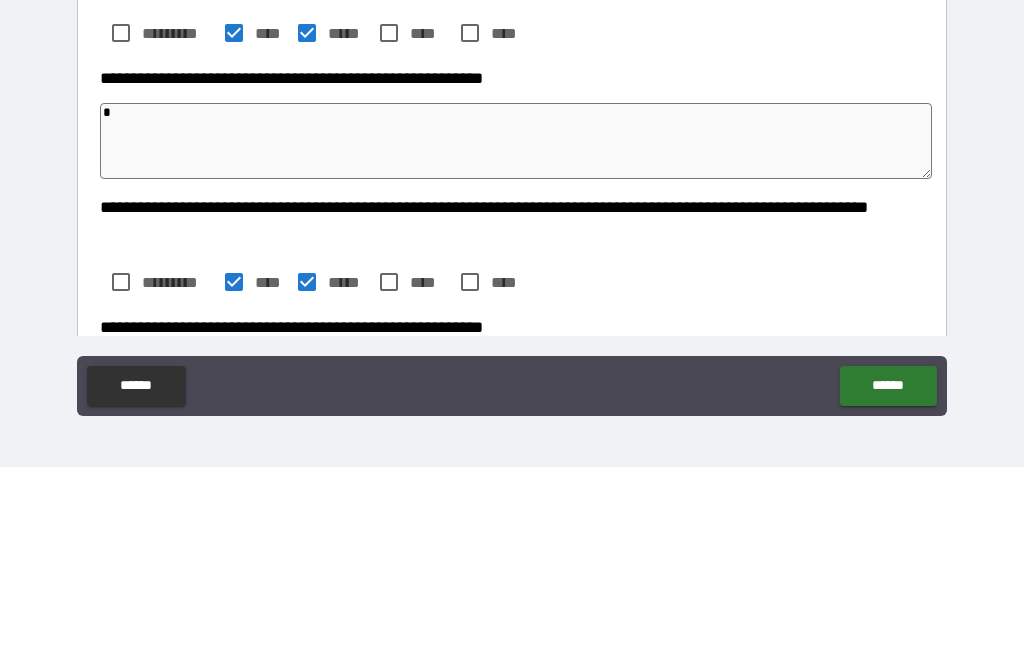 type on "*" 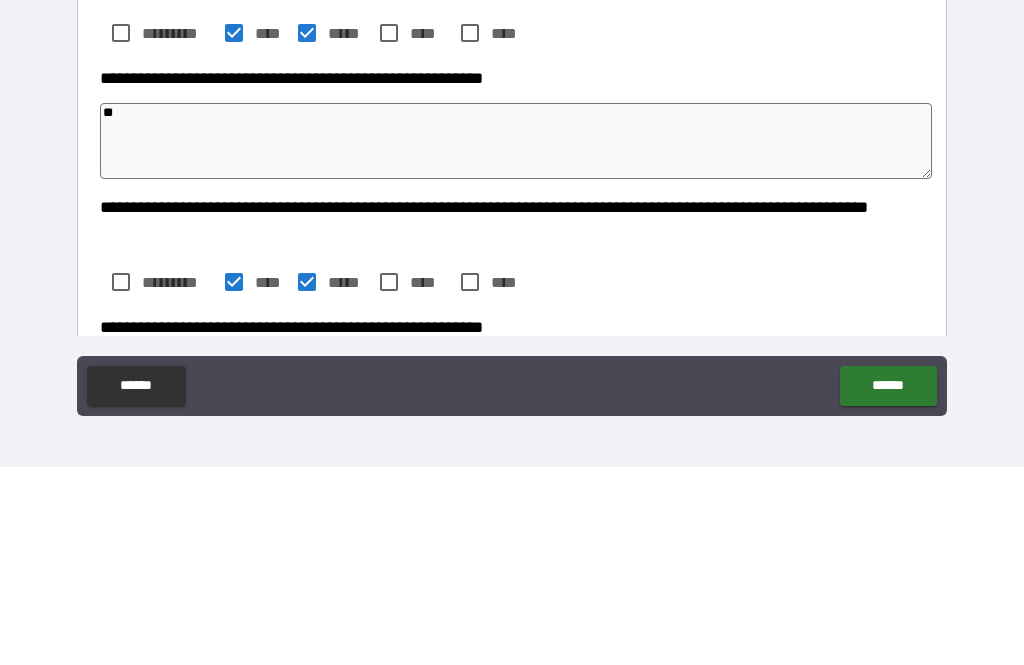 type on "*" 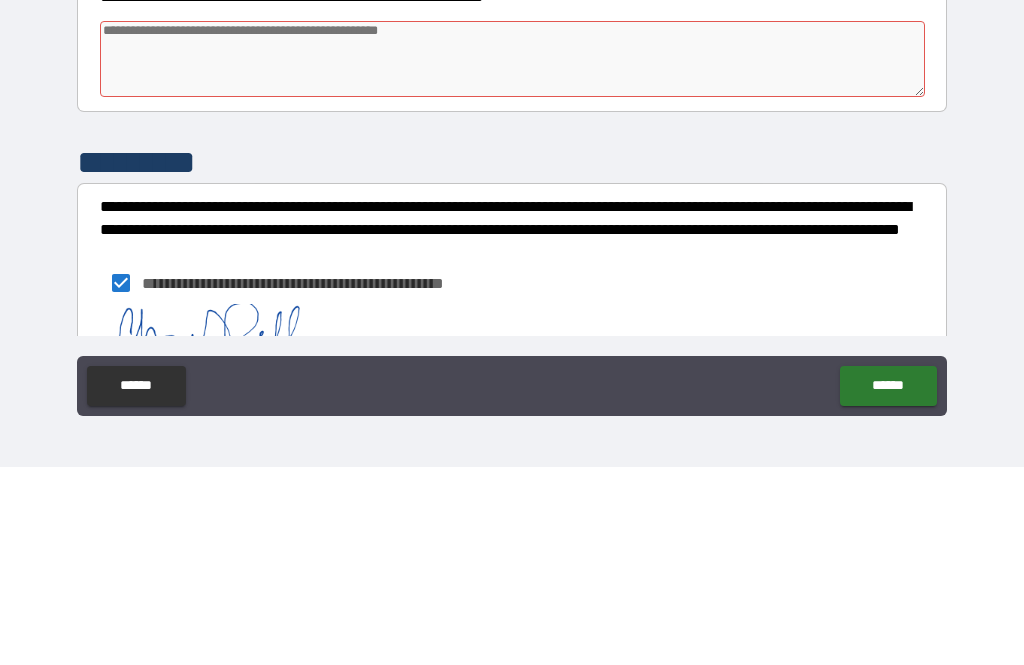 scroll, scrollTop: 698, scrollLeft: 0, axis: vertical 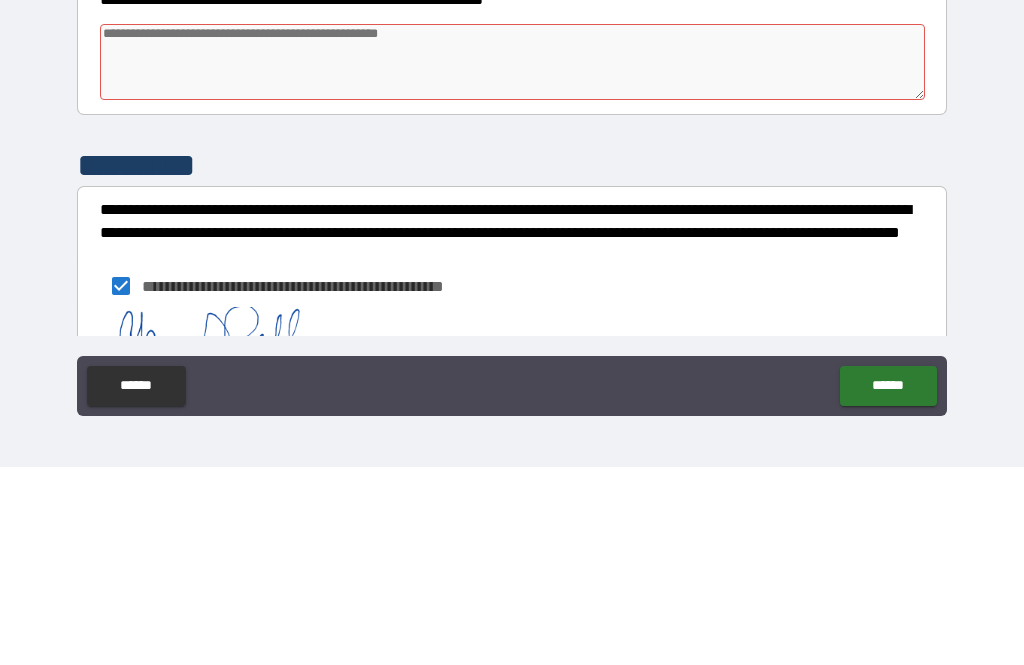 type on "**" 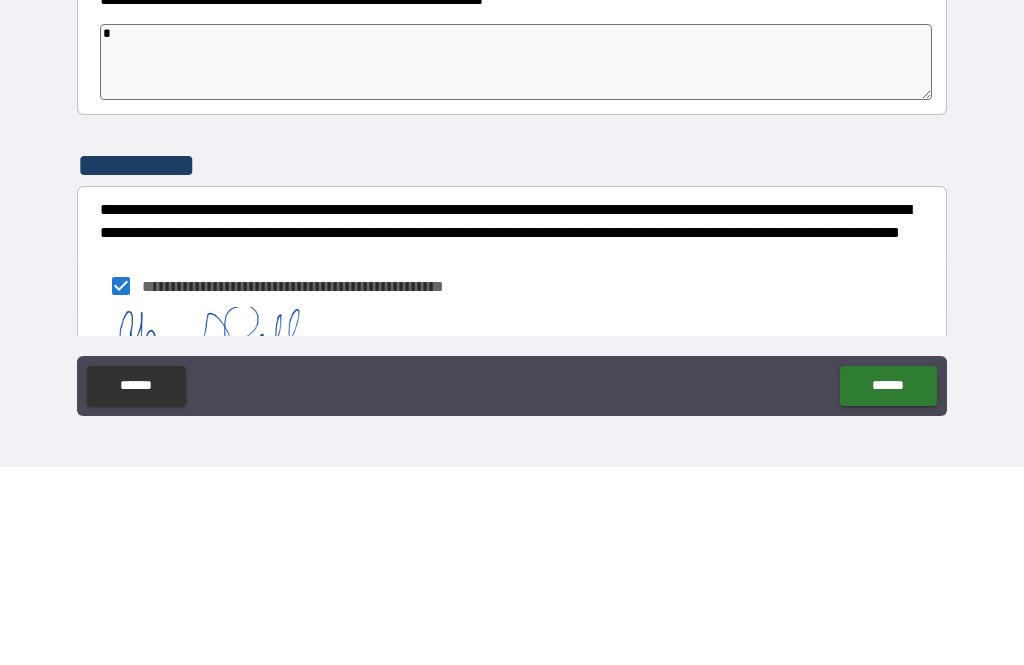 type on "*" 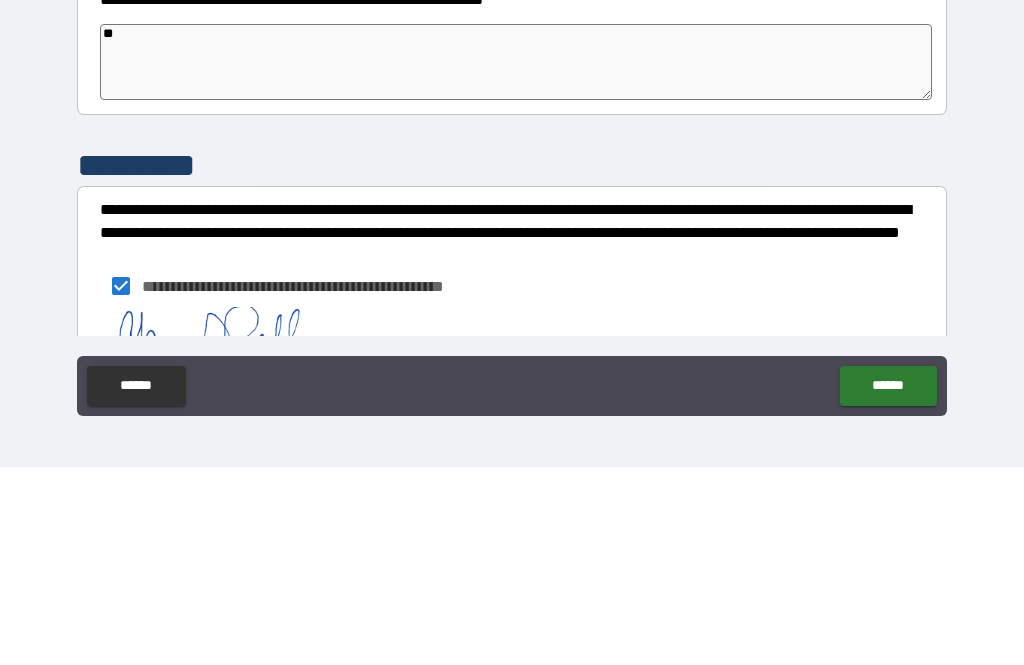 type on "*" 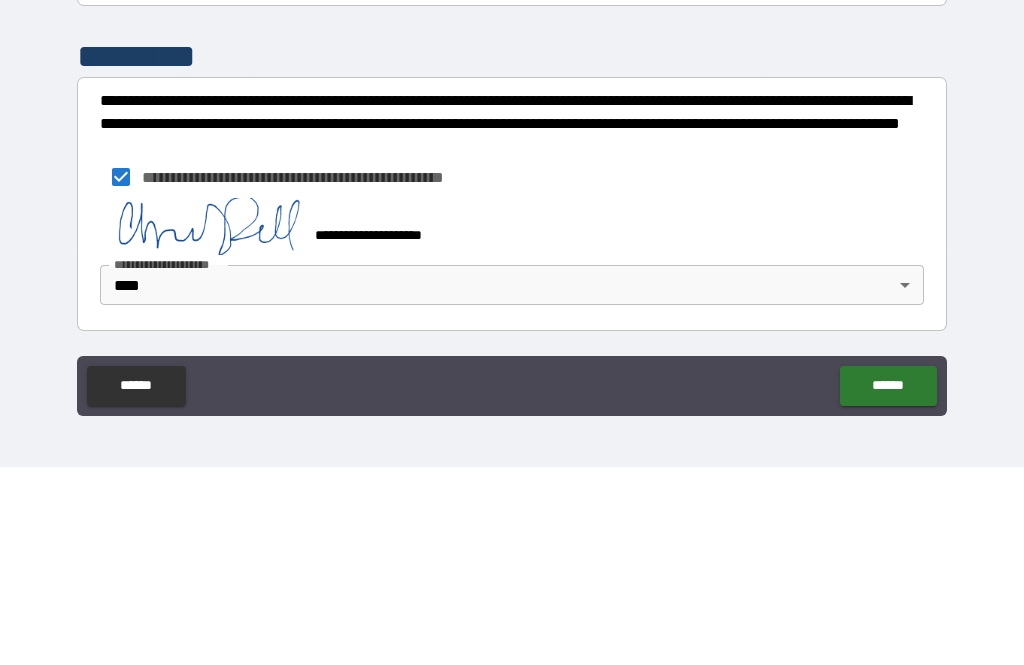 scroll, scrollTop: 807, scrollLeft: 0, axis: vertical 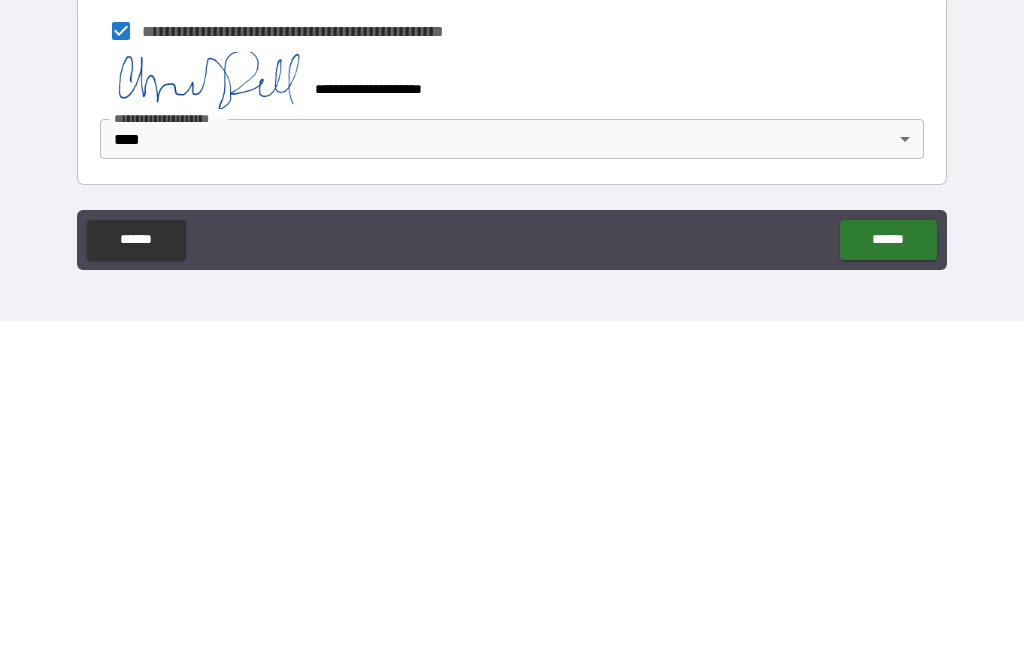 click on "******" at bounding box center [888, 584] 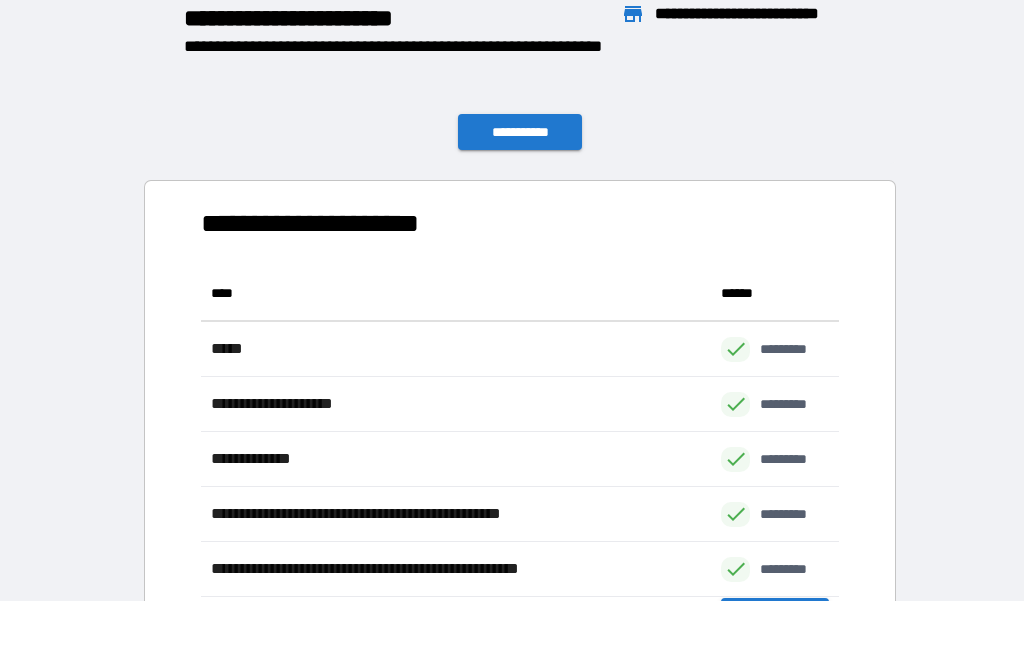 scroll, scrollTop: 386, scrollLeft: 638, axis: both 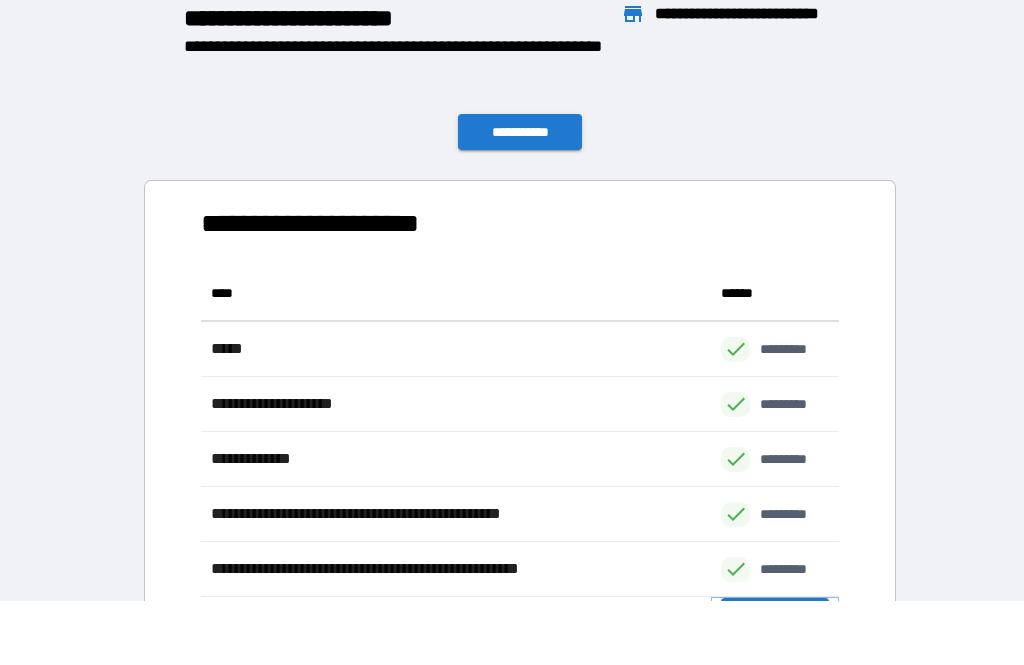 click on "**********" at bounding box center (775, 624) 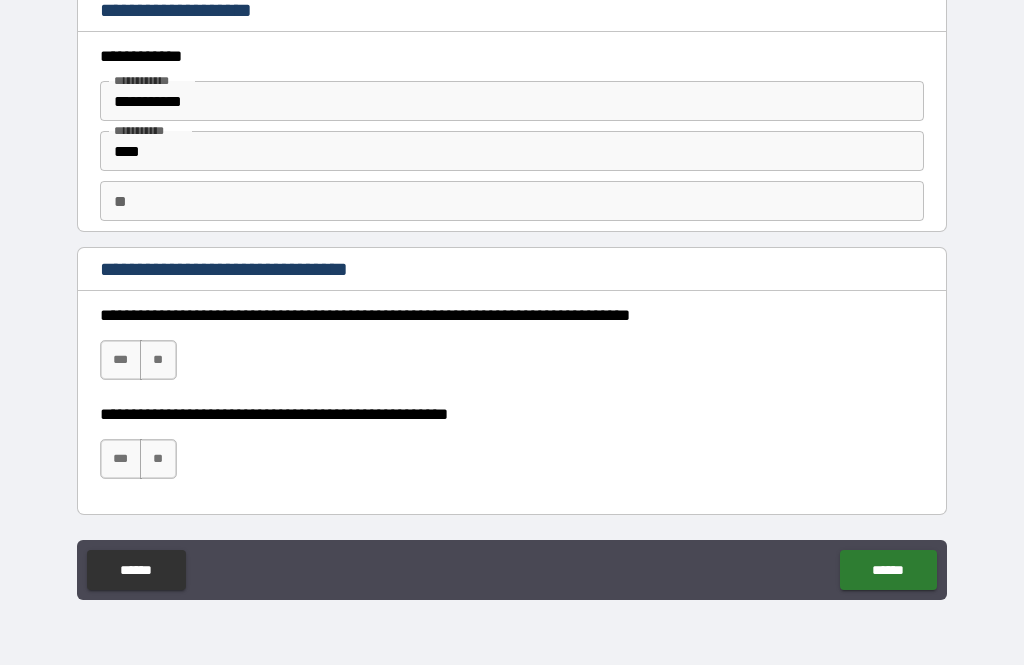 click on "******" at bounding box center (888, 570) 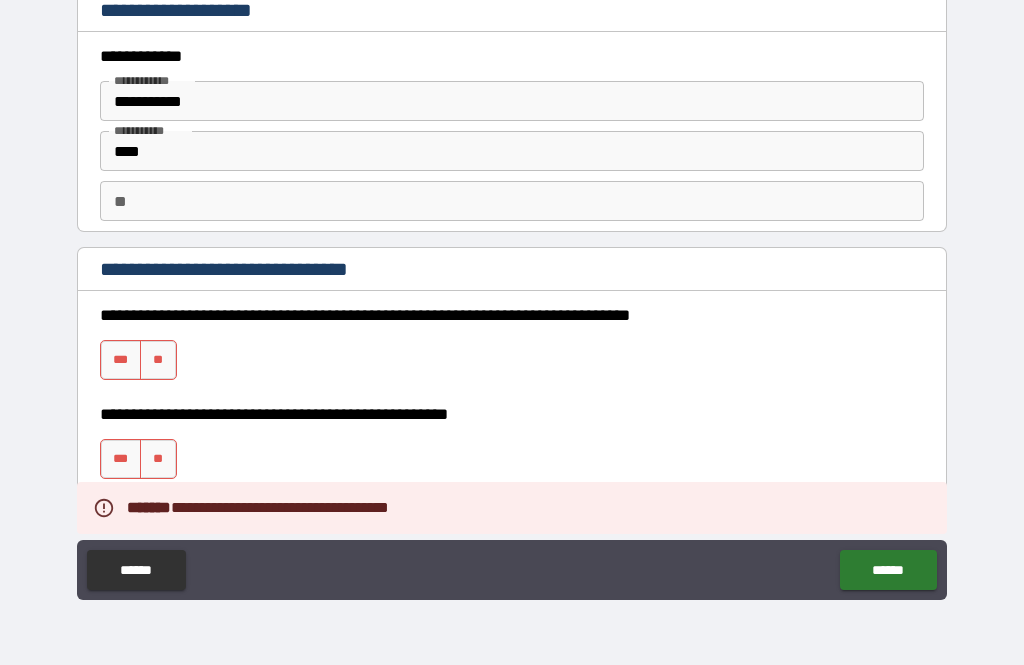 click on "**" at bounding box center (158, 360) 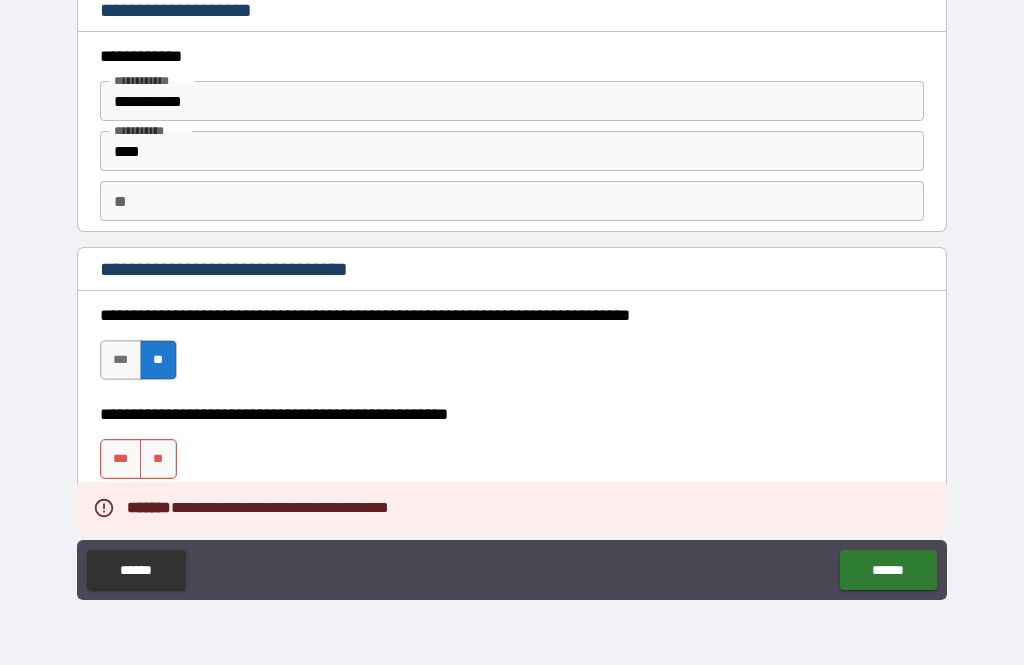 click on "**" at bounding box center [158, 459] 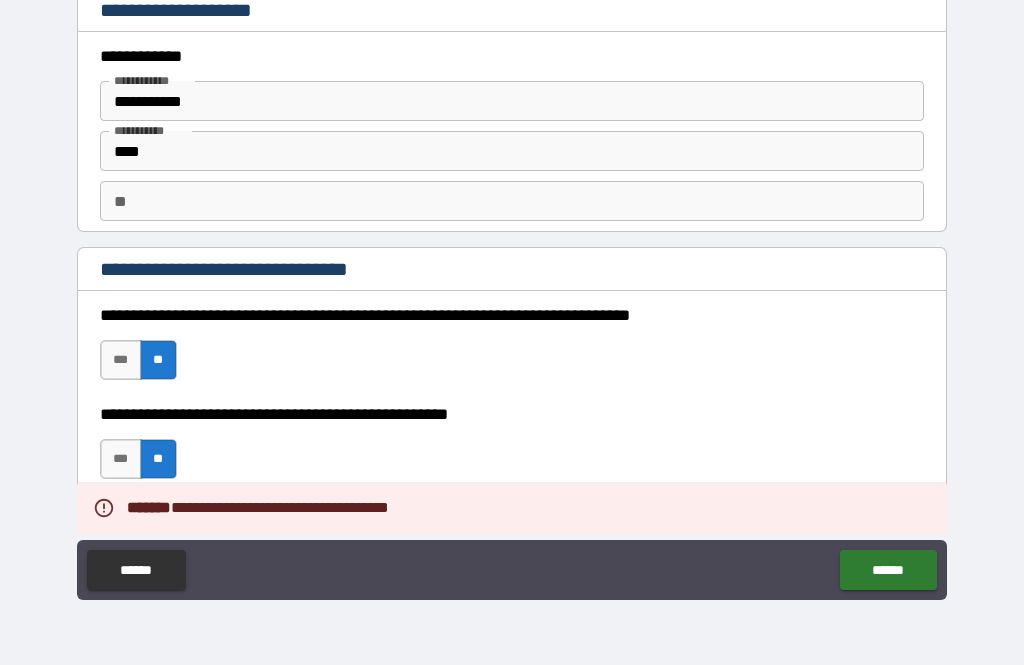 click on "******" at bounding box center (888, 570) 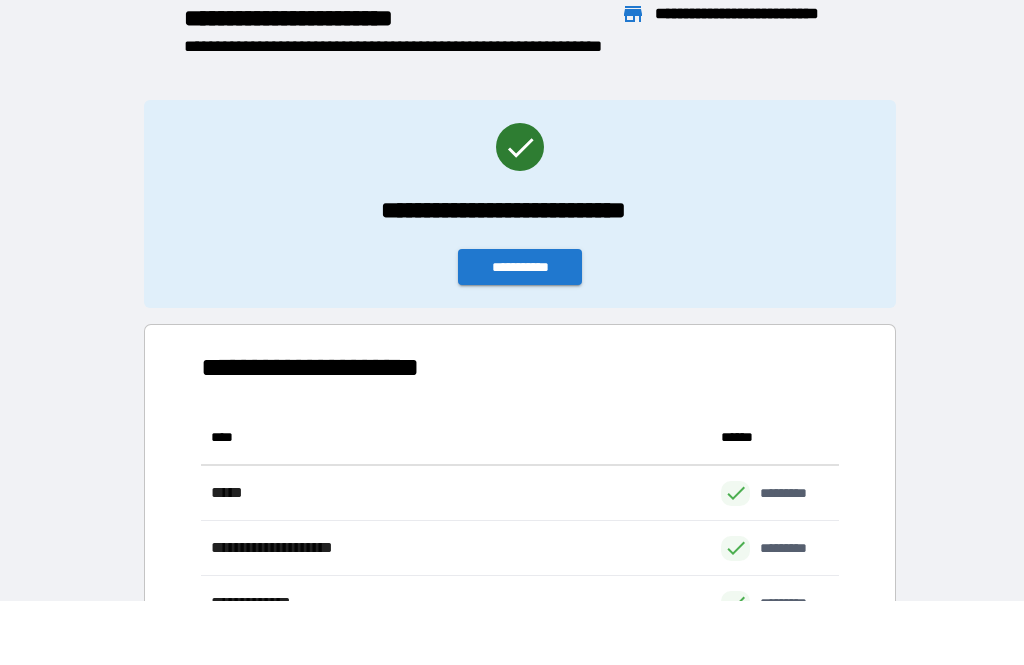 scroll, scrollTop: 386, scrollLeft: 638, axis: both 